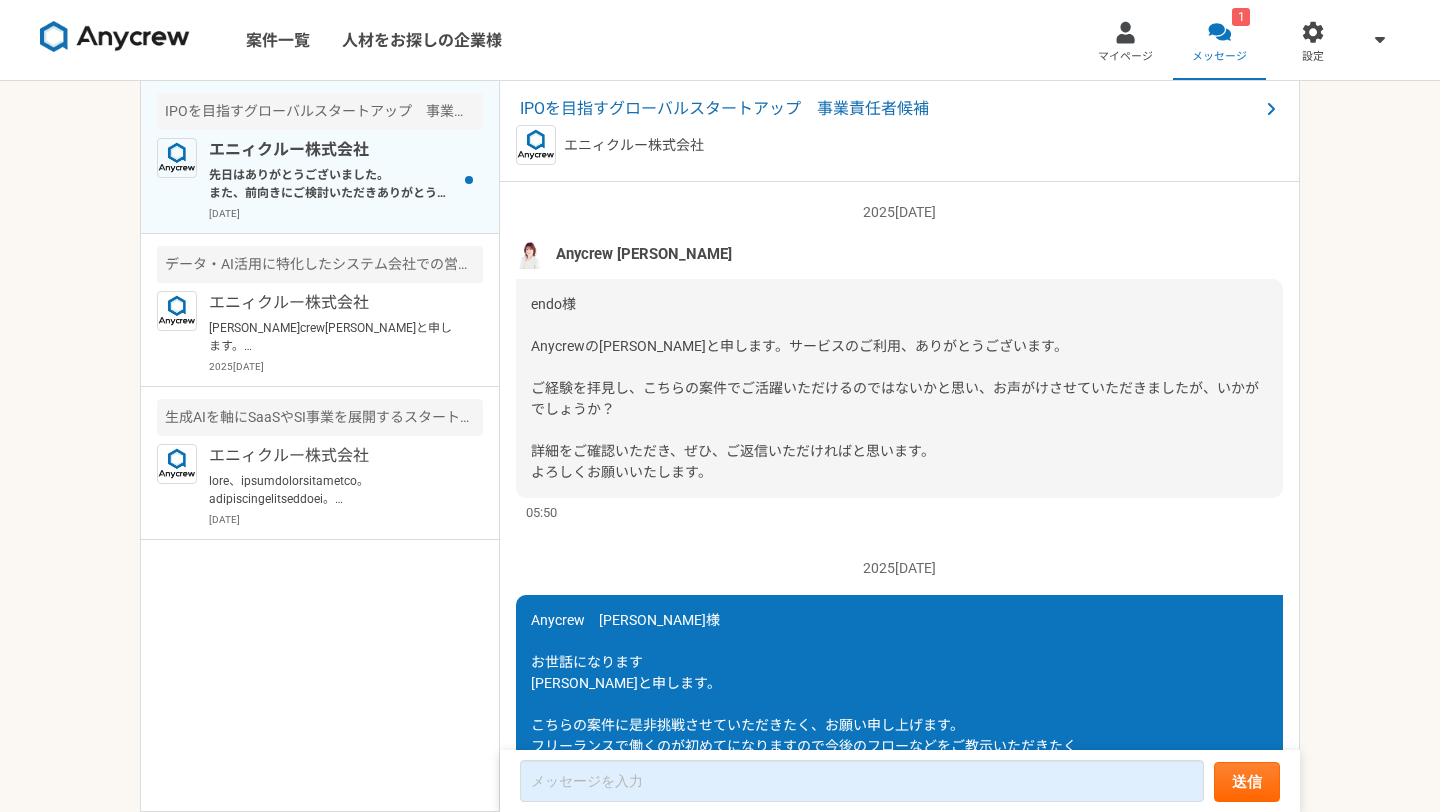 scroll, scrollTop: 0, scrollLeft: 0, axis: both 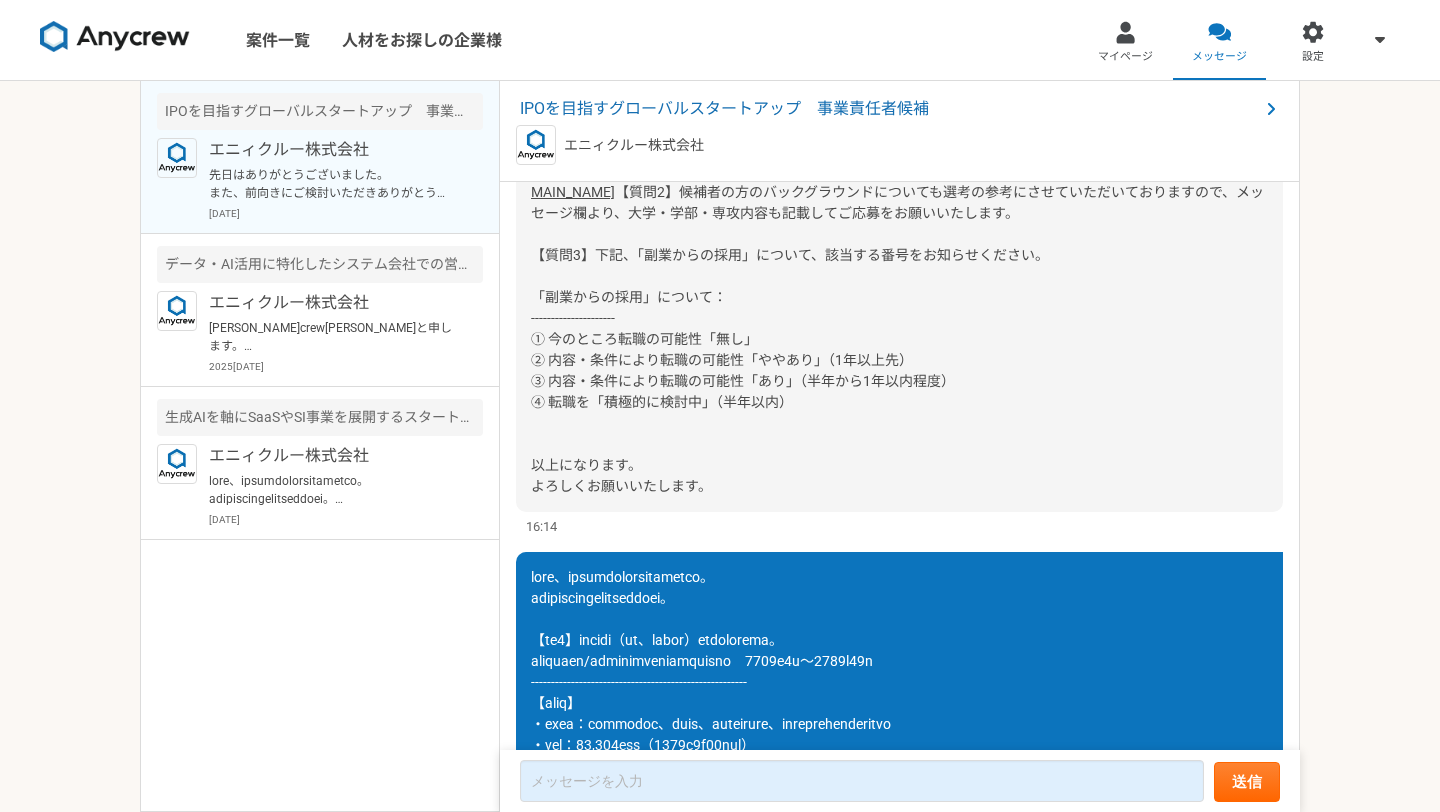 click on "【質問2】候補者の方のバックグラウンドについても選考の参考にさせていただいておりますので、メッセージ欄より、大学・学部・専攻内容も記載してご応募をお願いいたします。
【質問3】下記、「副業からの採用」について、該当する番号をお知らせください。
「副業からの採用」について：
---------------------
① 今のところ転職の可能性「無し」
② 内容・条件により転職の可能性「ややあり」（1年以上先）
③ 内容・条件により転職の可能性「あり」（半年から1年以内程度）
④ 転職を「積極的に検討中」（半年以内）
以上になります。
よろしくお願いいたします。" at bounding box center (897, 339) 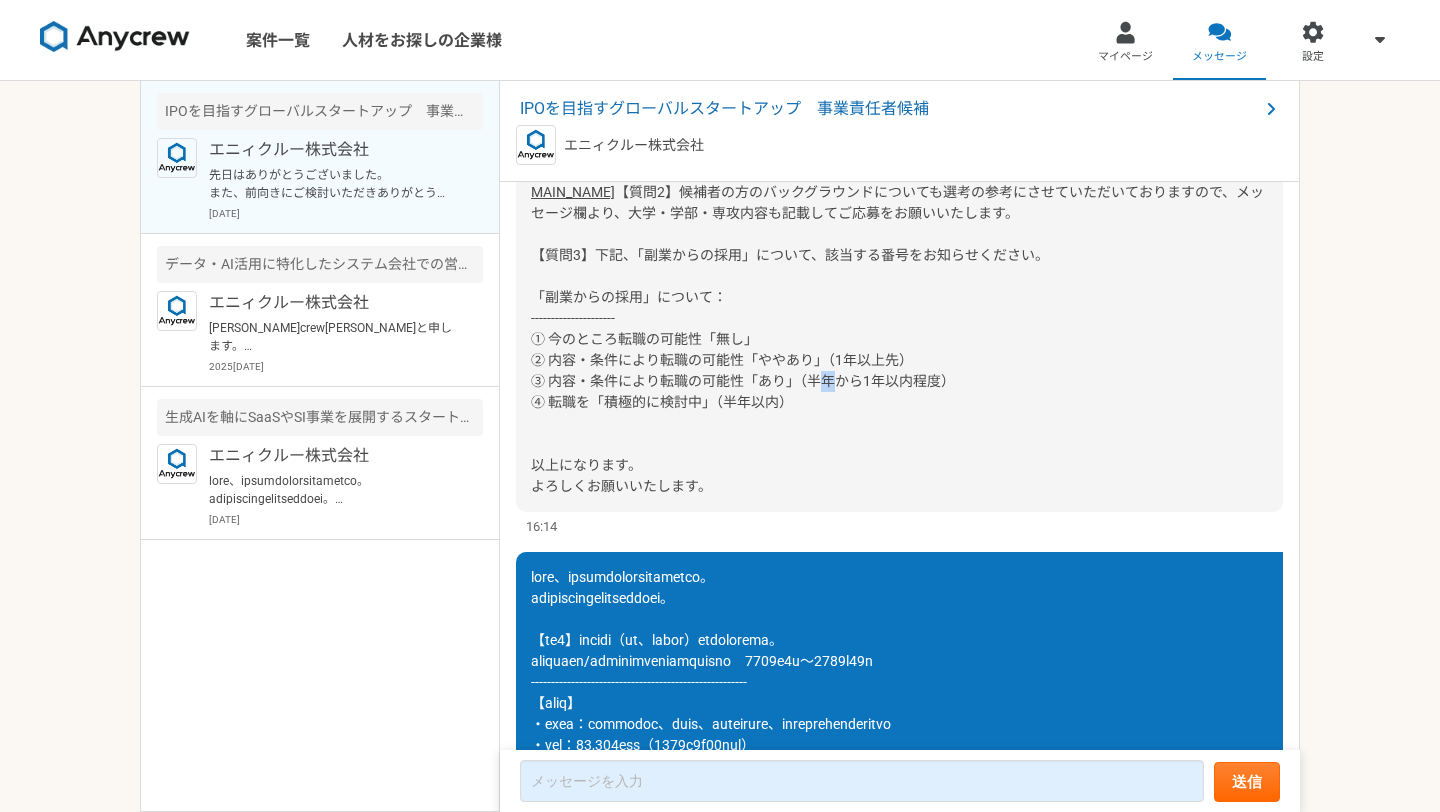 click on "【質問2】候補者の方のバックグラウンドについても選考の参考にさせていただいておりますので、メッセージ欄より、大学・学部・専攻内容も記載してご応募をお願いいたします。
【質問3】下記、「副業からの採用」について、該当する番号をお知らせください。
「副業からの採用」について：
---------------------
① 今のところ転職の可能性「無し」
② 内容・条件により転職の可能性「ややあり」（1年以上先）
③ 内容・条件により転職の可能性「あり」（半年から1年以内程度）
④ 転職を「積極的に検討中」（半年以内）
以上になります。
よろしくお願いいたします。" at bounding box center [897, 339] 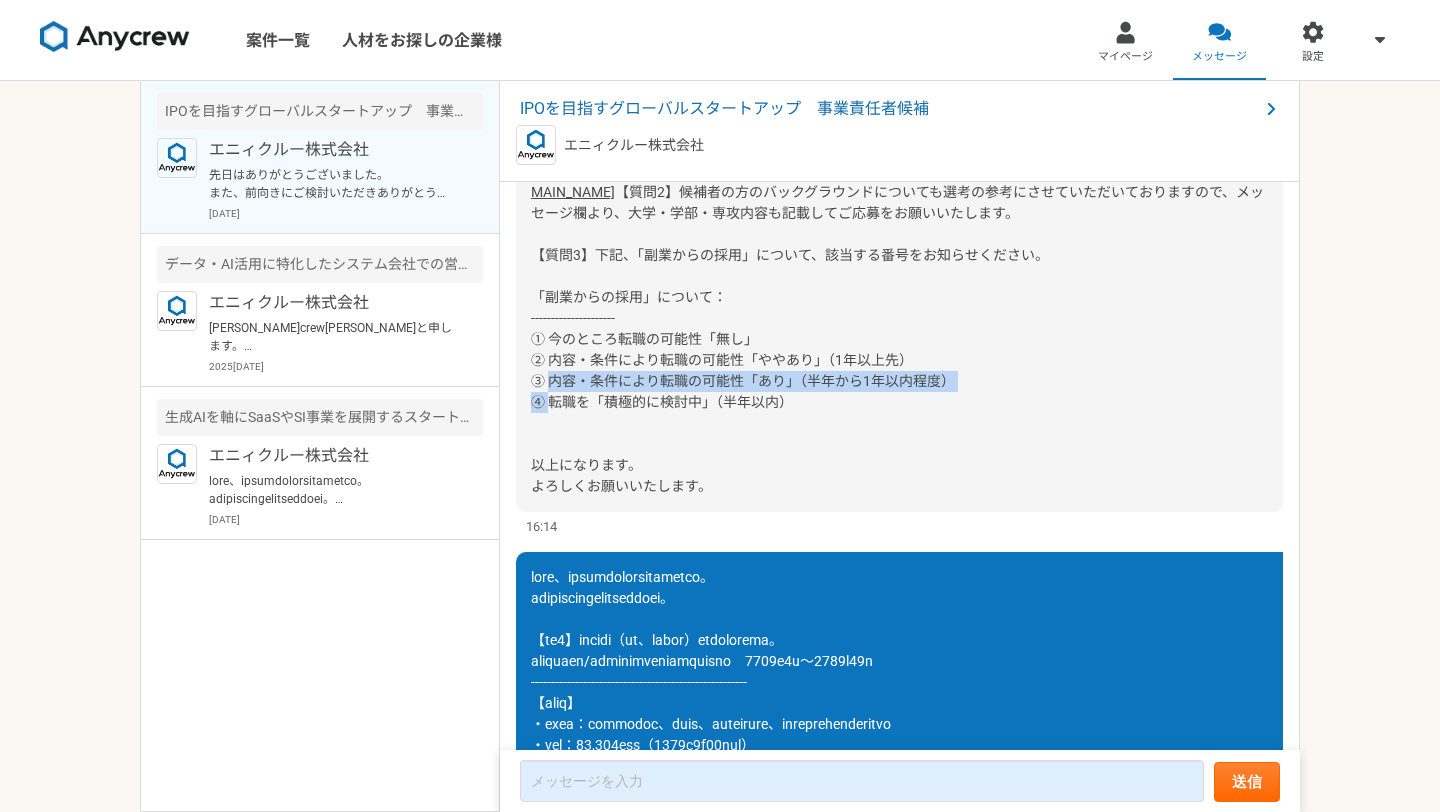 click on "【質問2】候補者の方のバックグラウンドについても選考の参考にさせていただいておりますので、メッセージ欄より、大学・学部・専攻内容も記載してご応募をお願いいたします。
【質問3】下記、「副業からの採用」について、該当する番号をお知らせください。
「副業からの採用」について：
---------------------
① 今のところ転職の可能性「無し」
② 内容・条件により転職の可能性「ややあり」（1年以上先）
③ 内容・条件により転職の可能性「あり」（半年から1年以内程度）
④ 転職を「積極的に検討中」（半年以内）
以上になります。
よろしくお願いいたします。" at bounding box center (897, 339) 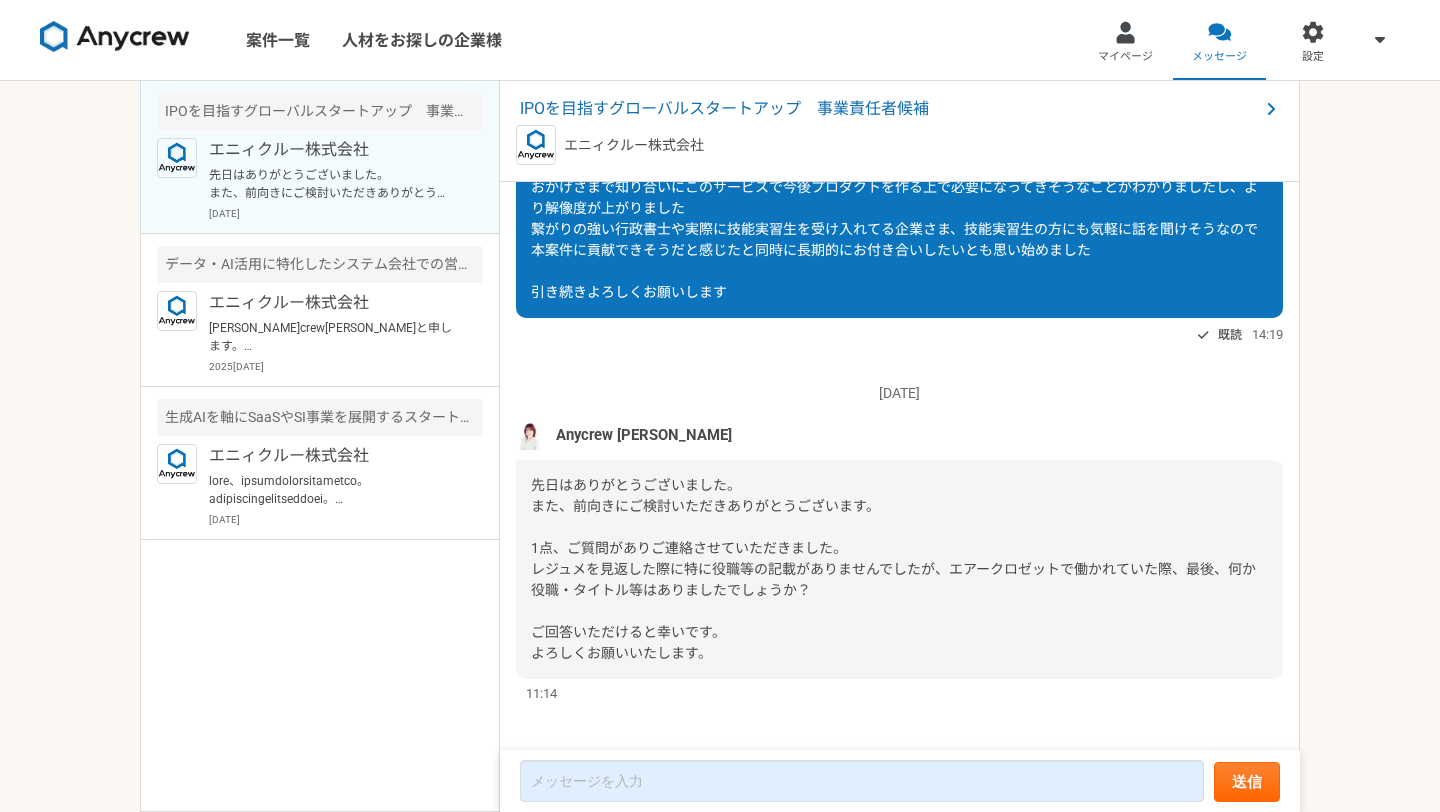 scroll, scrollTop: 3342, scrollLeft: 0, axis: vertical 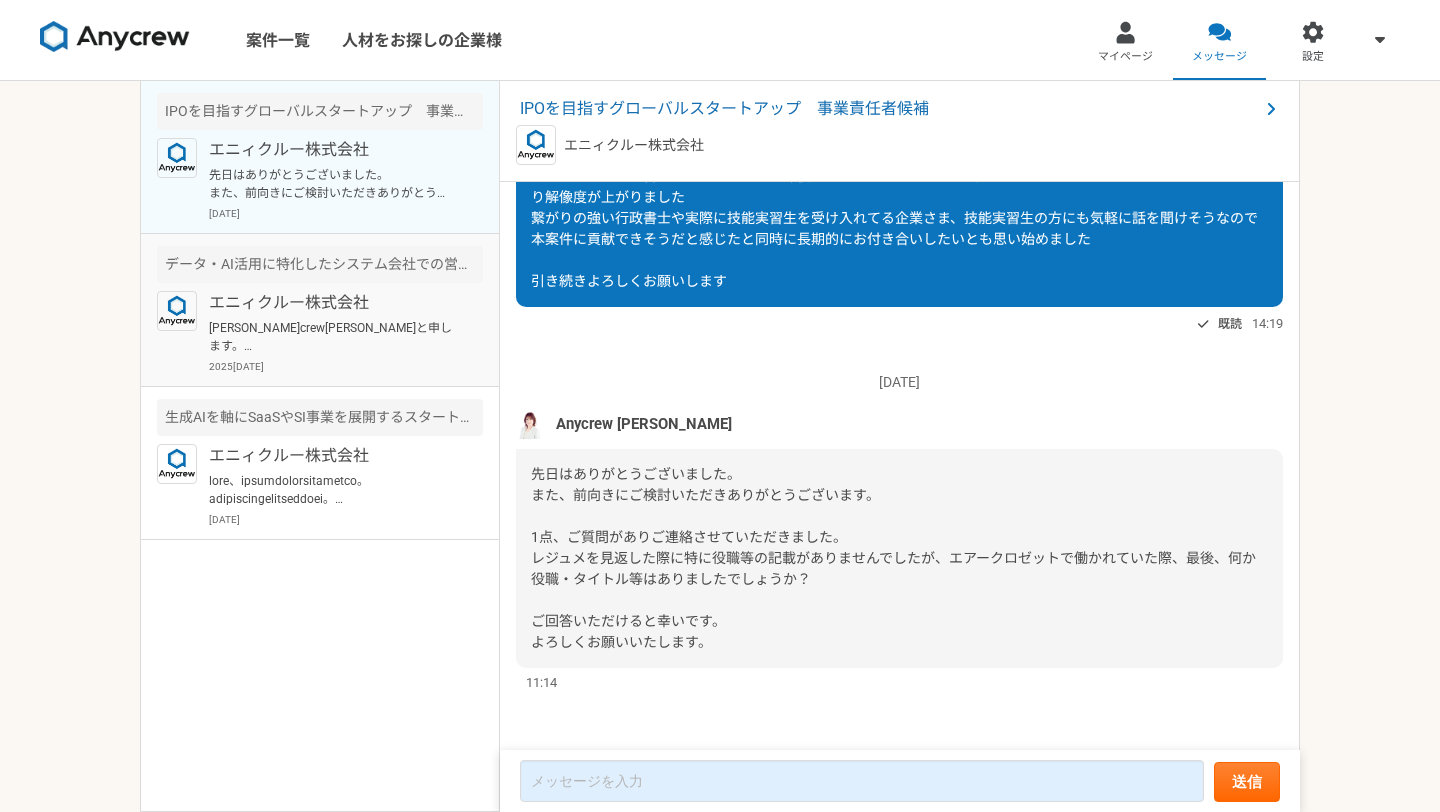 click on "エニィクルー株式会社 [PERSON_NAME]Anycrew[PERSON_NAME]と申します。
ご経験を拝見し本件をご紹介可能かなと思いご案内差し上げました。
今回、物流業界（主に倉庫をお持ちの事業会社様や倉庫会社を運営されている企業様）へのネットワークをお持ちの方にご案内させていただいております。
ご経験として近しいご経験がおありかと思い（三菱食品：サプライチェーン構築・物流改革のご経験が近しいかなと）ご案内させていただきました。
是非ご協力のほどお願いできればと思いますがいかがでしょうか？
ご状況等含めお伺いできましたら幸いです。
ご確認のほどよろしくお願いいたします。 [DATE]" at bounding box center [346, 332] 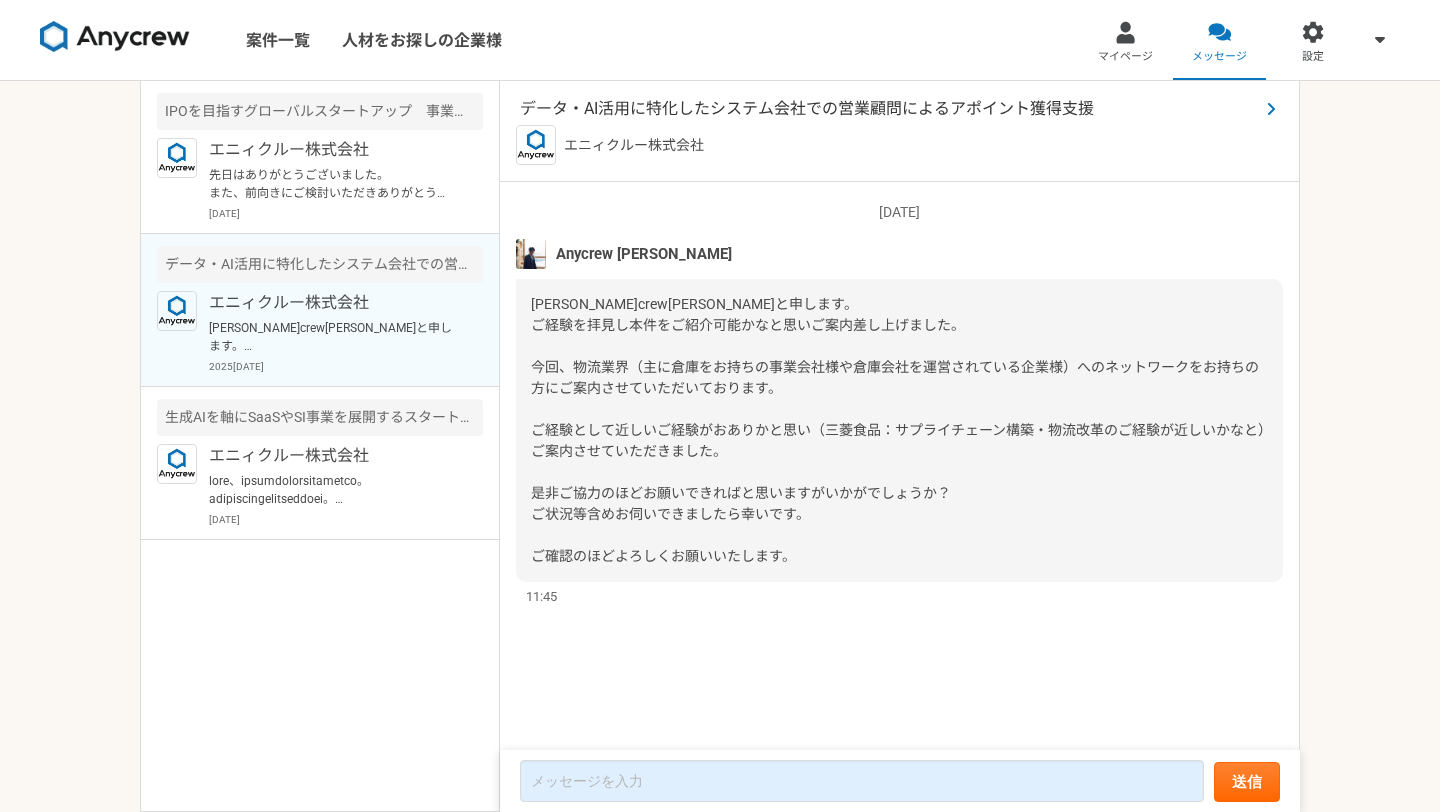 click on "データ・AI活用に特化したシステム会社での営業顧問によるアポイント獲得支援" at bounding box center (889, 109) 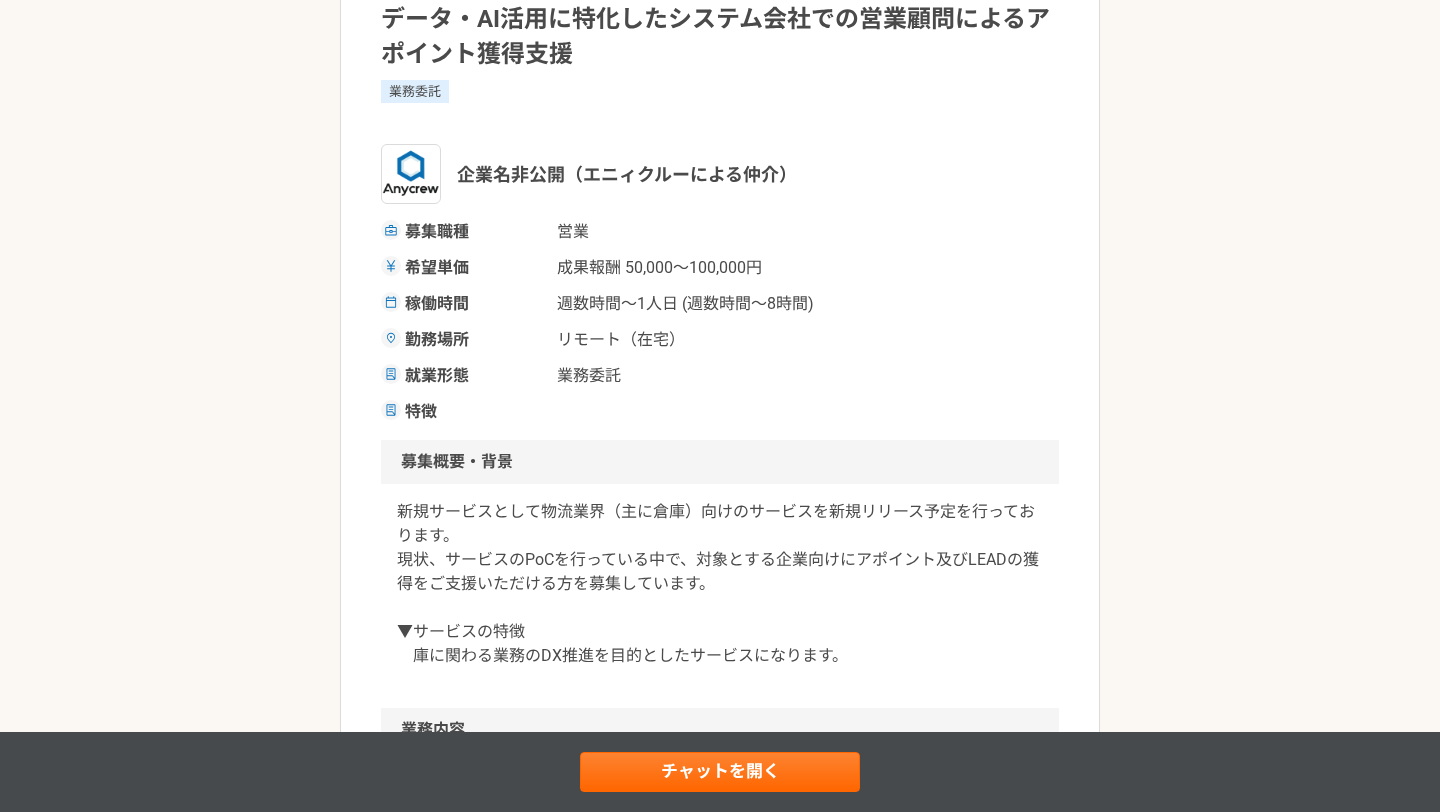 scroll, scrollTop: 0, scrollLeft: 0, axis: both 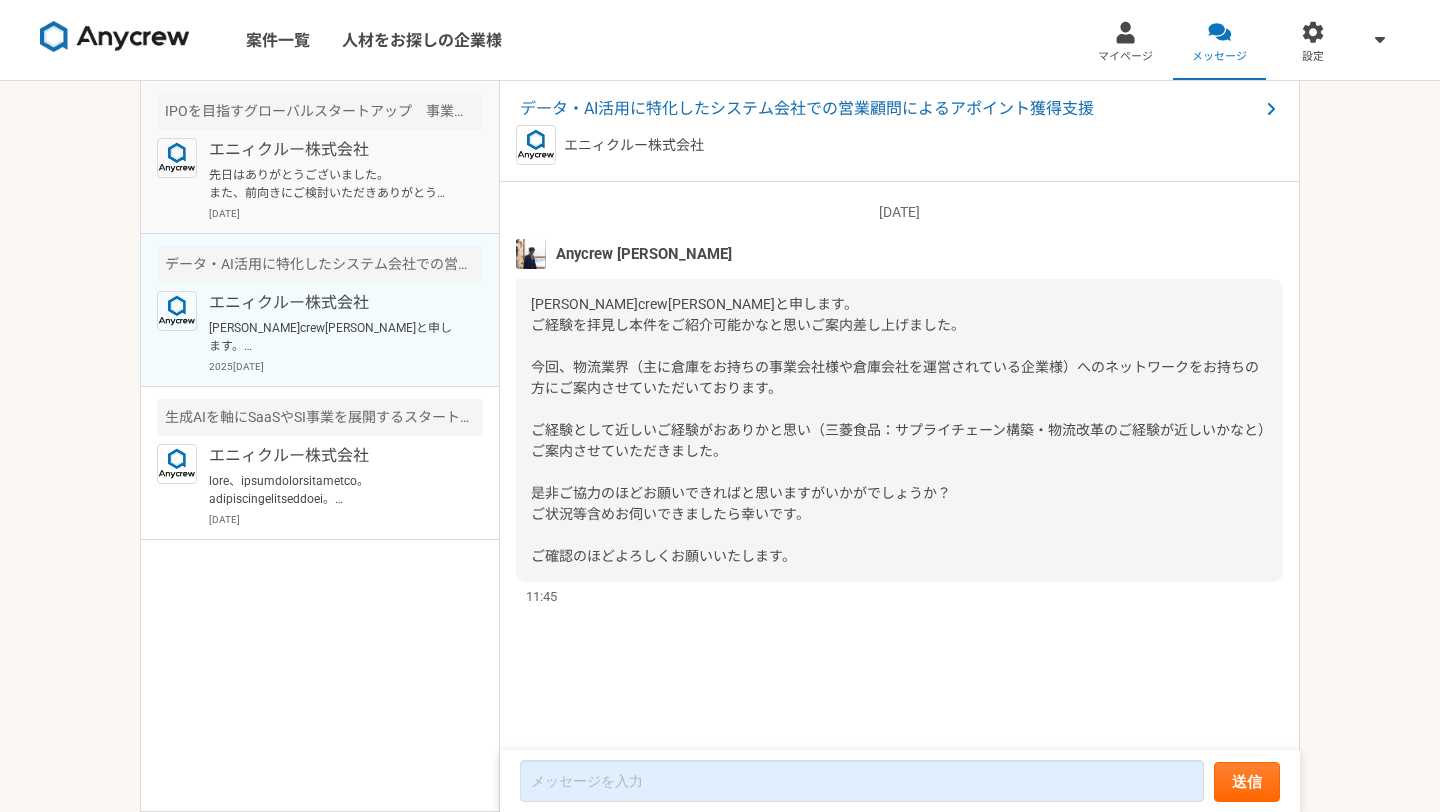 click on "エニィクルー株式会社 先日はありがとうございました。
また、前向きにご検討いただきありがとうございます。
1点、ご質問がありご連絡させていただきました。
レジュメを見返した際に特に役職等の記載がありませんでしたが、エアークロゼットで働かれていた際、最後、何か役職・タイトル等はありましたでしょうか？
ご回答いただけると幸いです。
よろしくお願いいたします。 2025[DATE]" at bounding box center [346, 179] 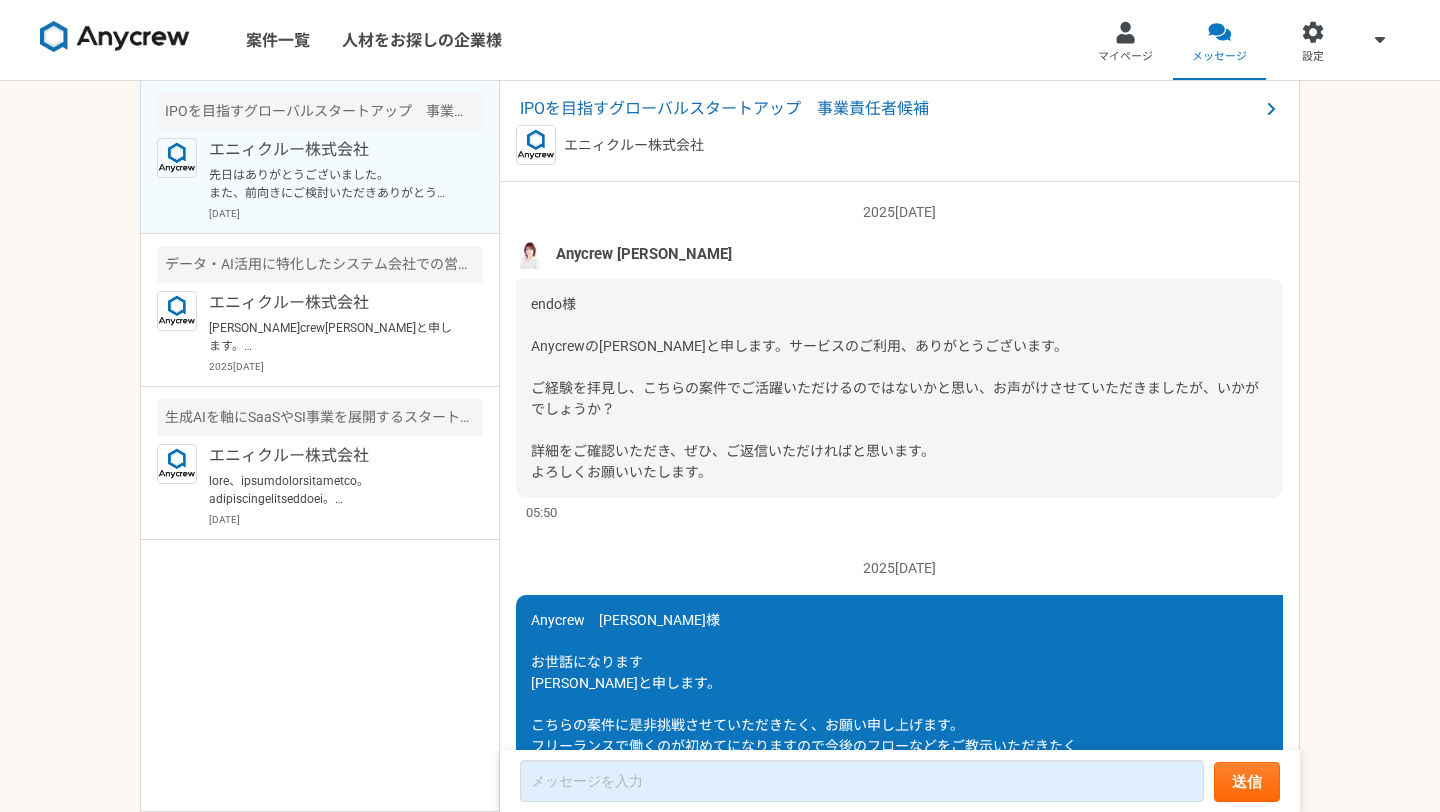 scroll, scrollTop: 3342, scrollLeft: 0, axis: vertical 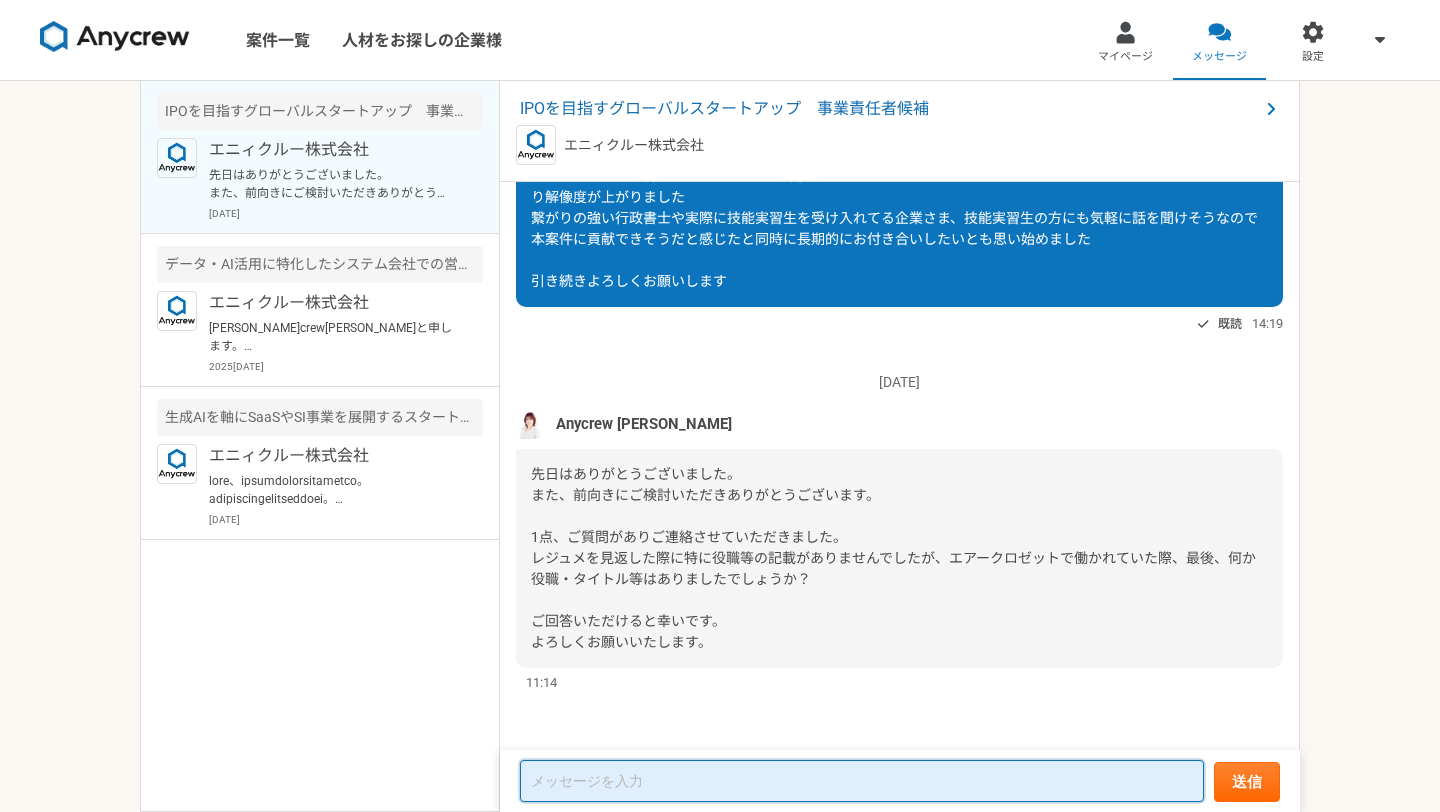 click at bounding box center (862, 781) 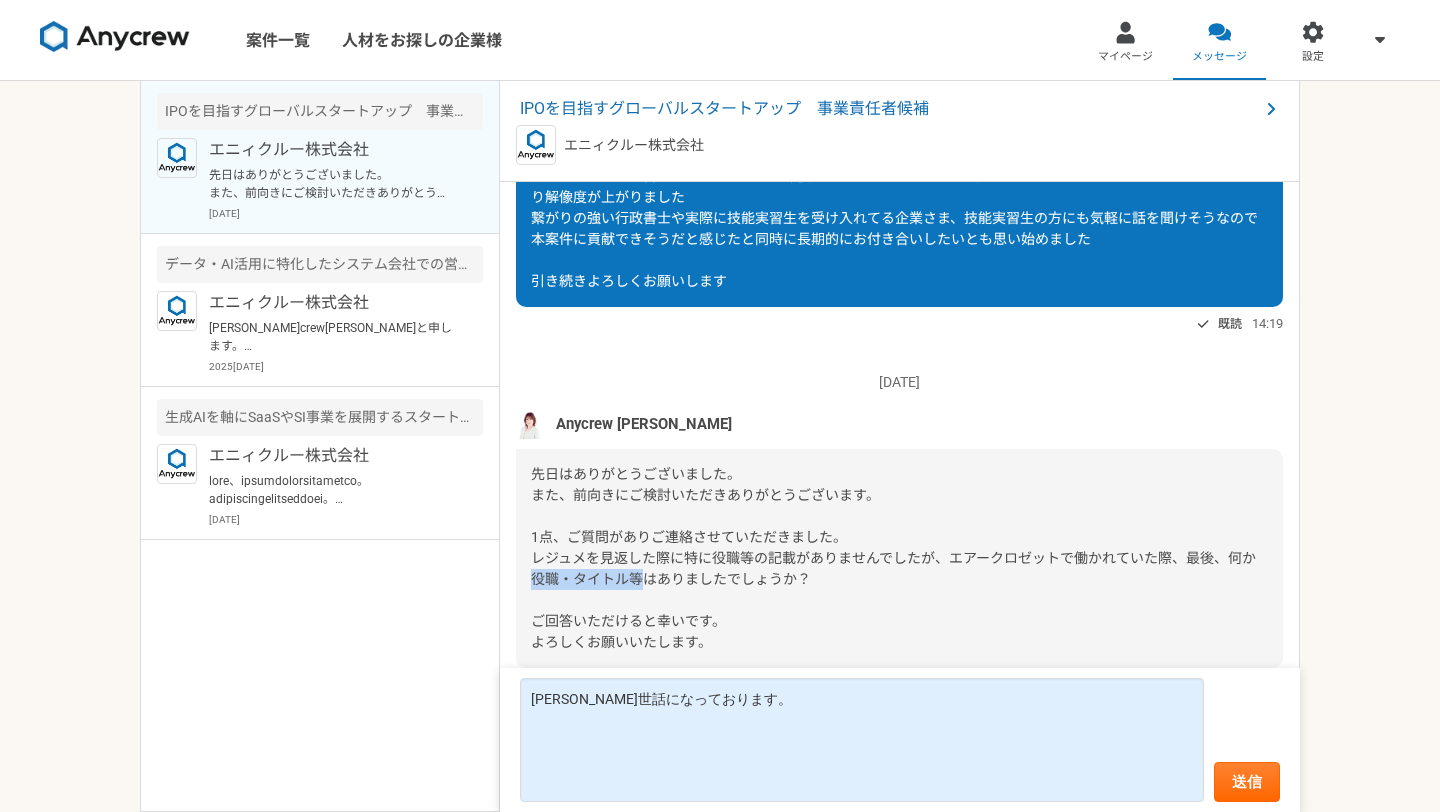 copy on "役職・タイトル等" 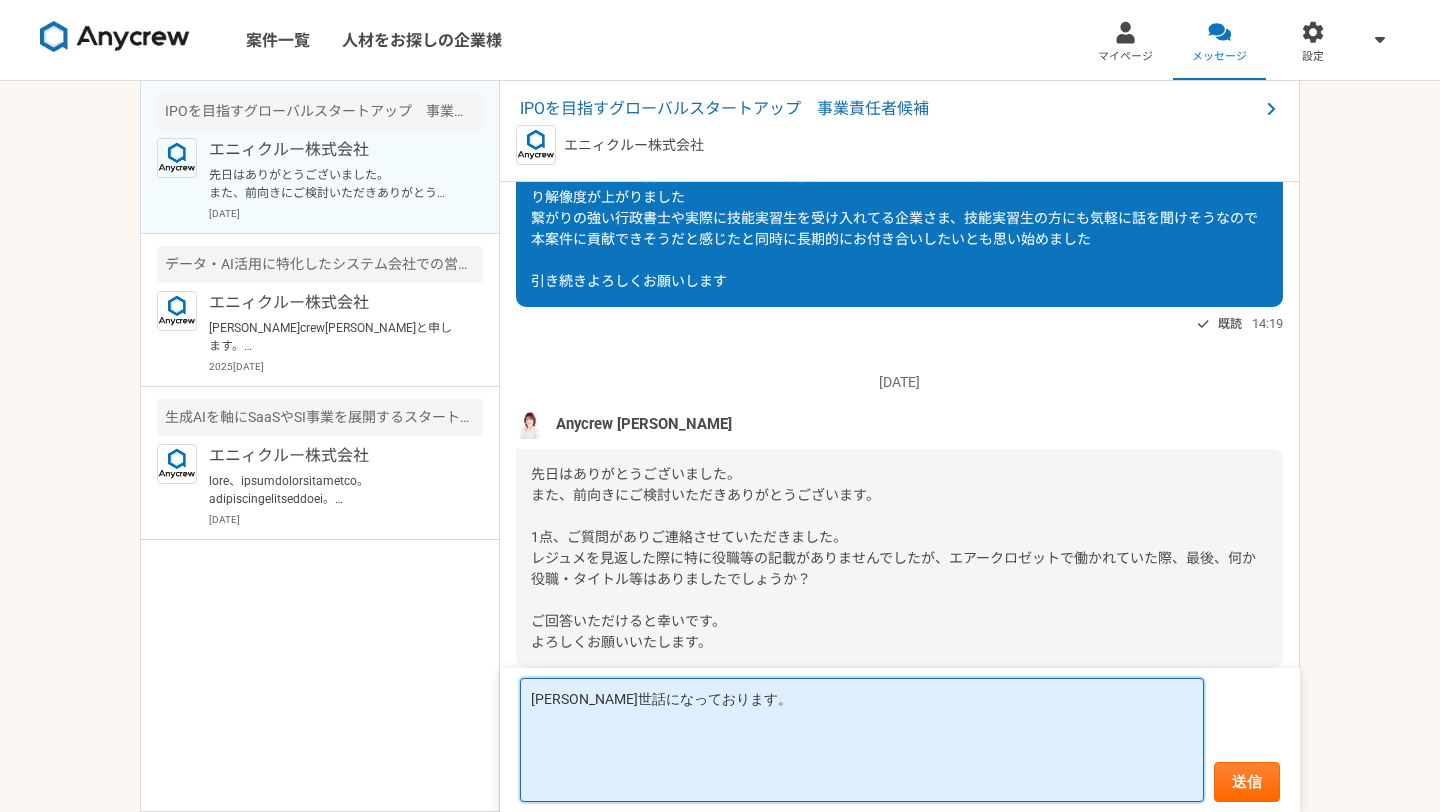 click on "[PERSON_NAME]世話になっております。" at bounding box center (862, 740) 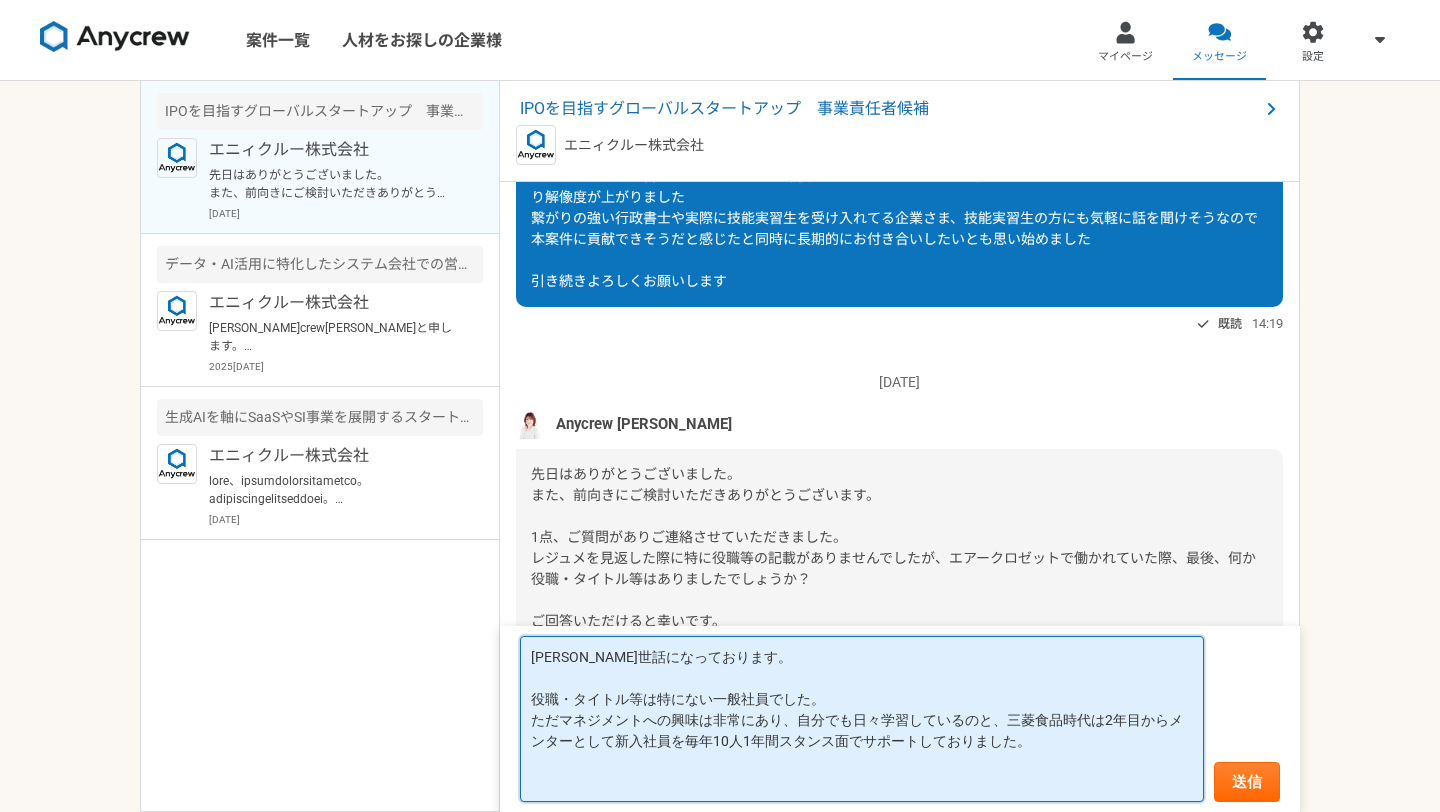 scroll, scrollTop: 2, scrollLeft: 0, axis: vertical 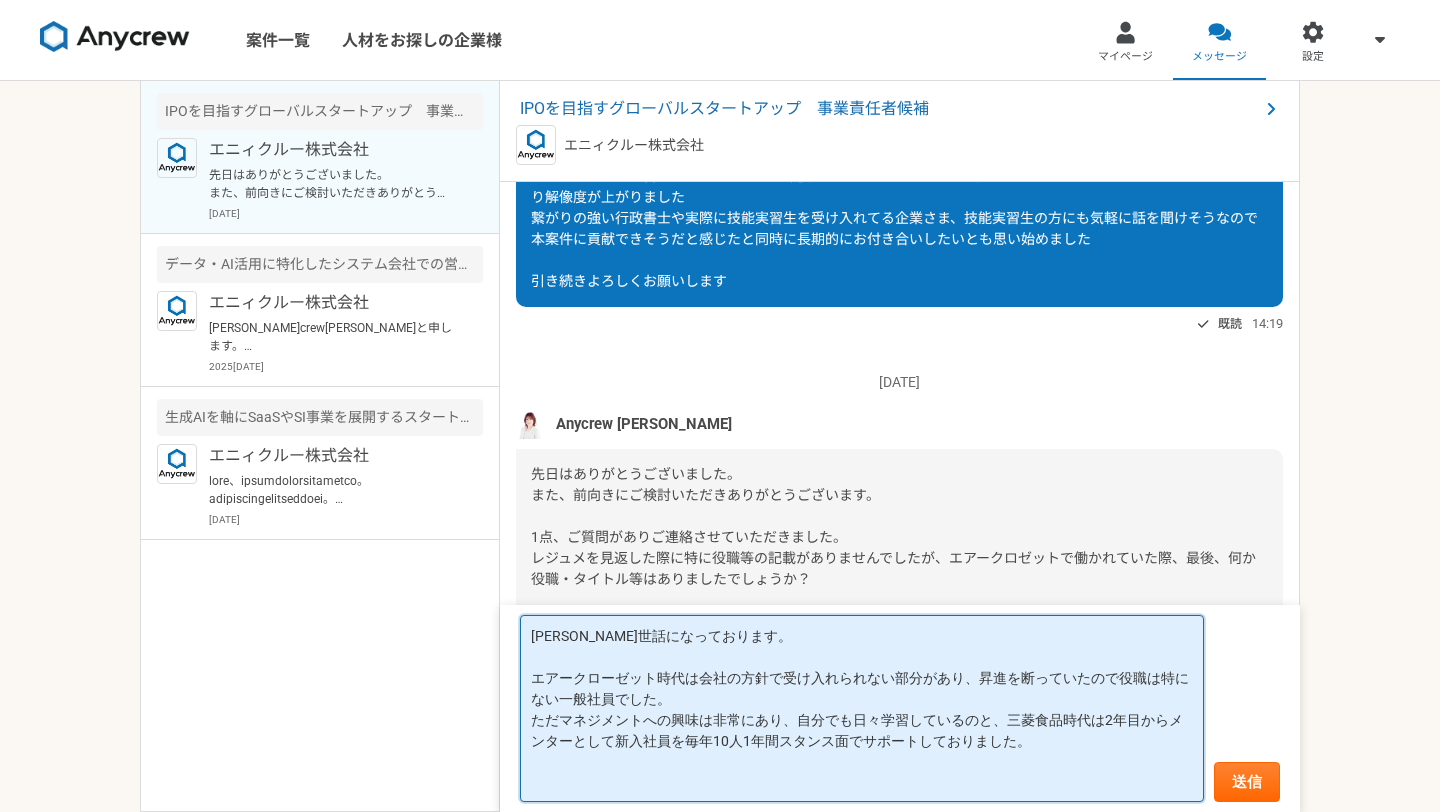 click on "[PERSON_NAME]世話になっております。
エアークローゼット時代は会社の方針で受け入れられない部分があり、昇進を断っていたので役職は特にない一般社員でした。
ただマネジメントへの興味は非常にあり、自分でも日々学習しているのと、三菱食品時代は2年目からメンターとして新入社員を毎年10人1年間スタンス面でサポートしておりました。" at bounding box center [862, 708] 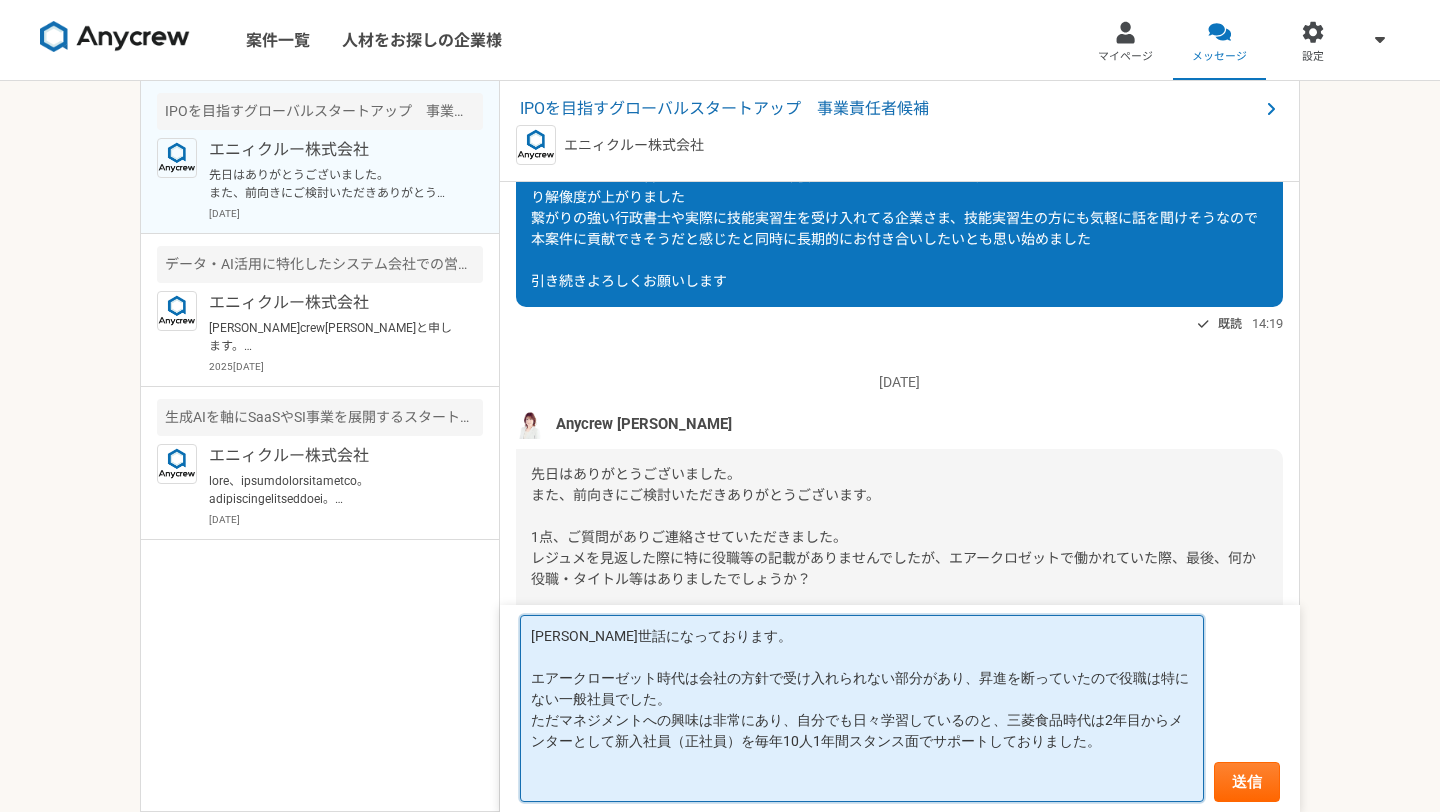 click on "[PERSON_NAME]世話になっております。
エアークローゼット時代は会社の方針で受け入れられない部分があり、昇進を断っていたので役職は特にない一般社員でした。
ただマネジメントへの興味は非常にあり、自分でも日々学習しているのと、三菱食品時代は2年目からメンターとして新入社員（正社員）を毎年10人1年間スタンス面でサポートしておりました。" at bounding box center (862, 708) 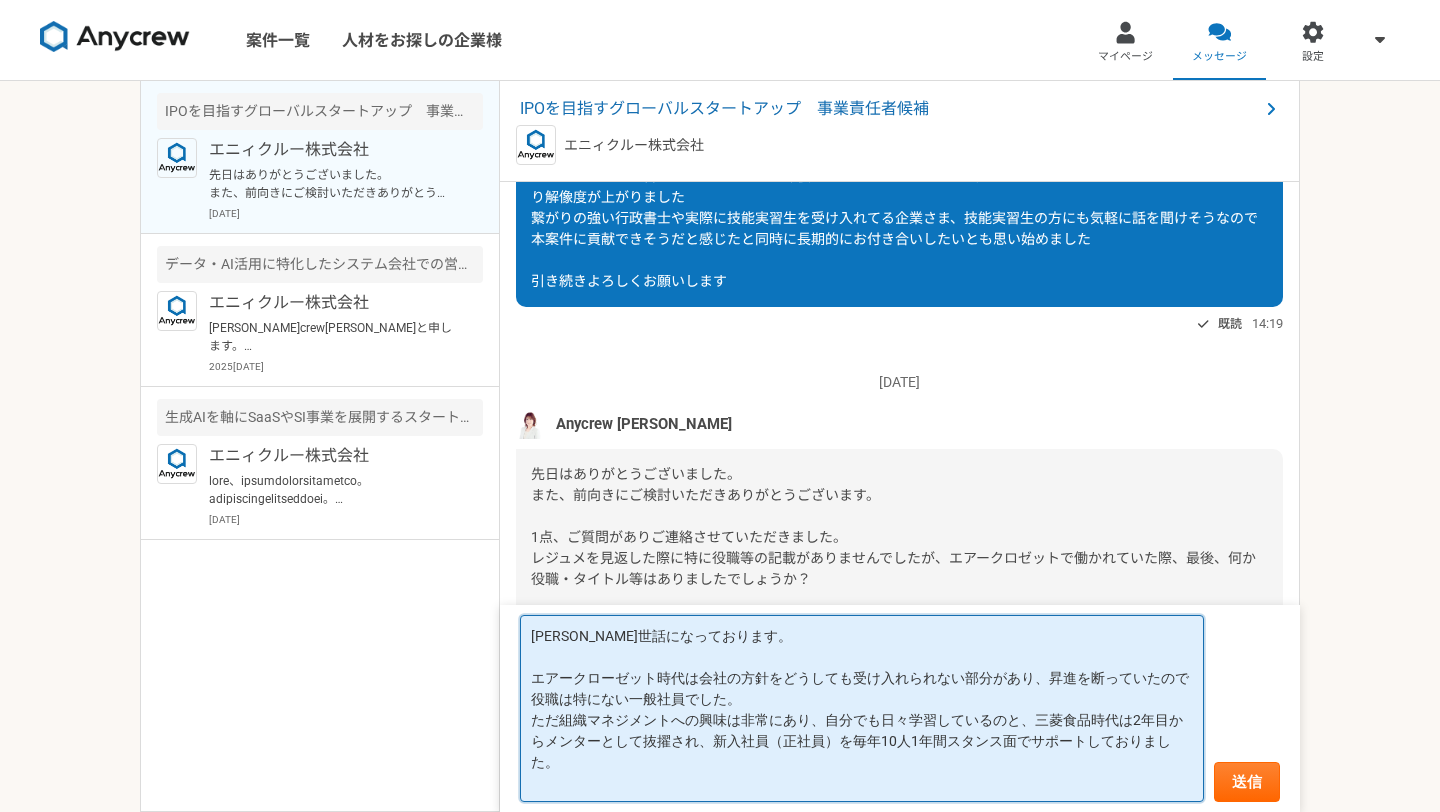 click on "[PERSON_NAME]世話になっております。
エアークローゼット時代は会社の方針をどうしても受け入れられない部分があり、昇進を断っていたので役職は特にない一般社員でした。
ただ組織マネジメントへの興味は非常にあり、自分でも日々学習しているのと、三菱食品時代は2年目からメンターとして抜擢され、新入社員（正社員）を毎年10人1年間スタンス面でサポートしておりました。" at bounding box center [862, 708] 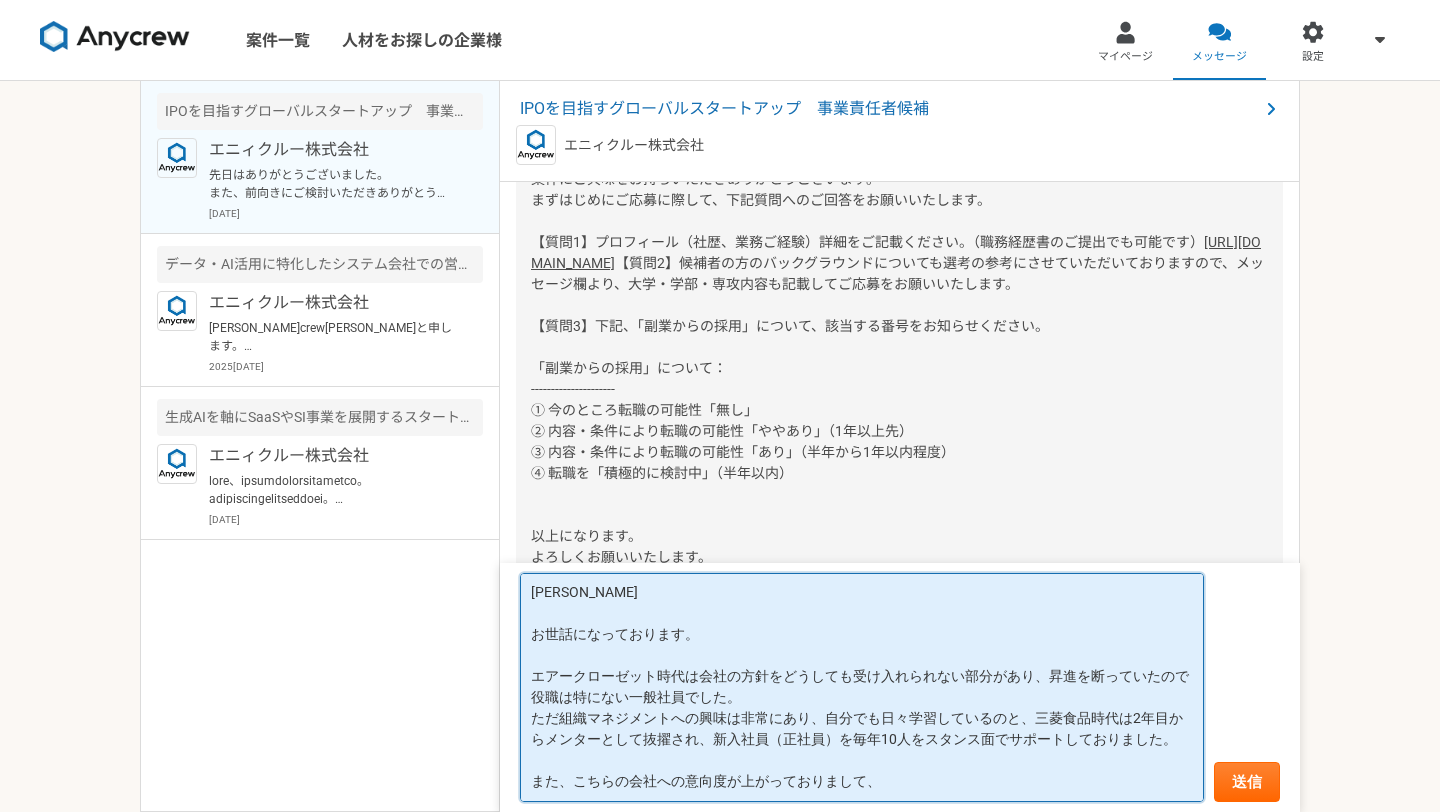 scroll, scrollTop: 873, scrollLeft: 0, axis: vertical 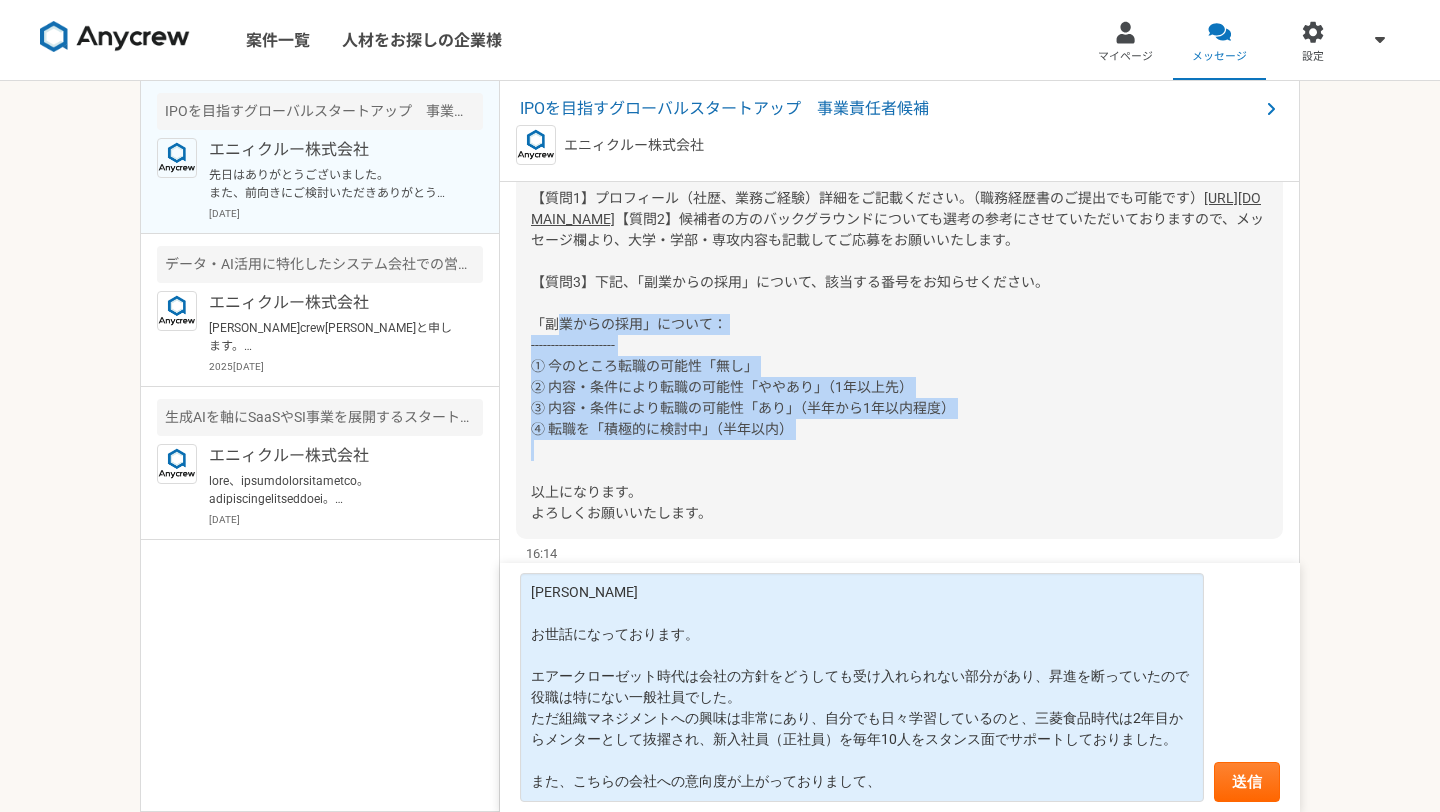 drag, startPoint x: 794, startPoint y: 473, endPoint x: 536, endPoint y: 371, distance: 277.43106 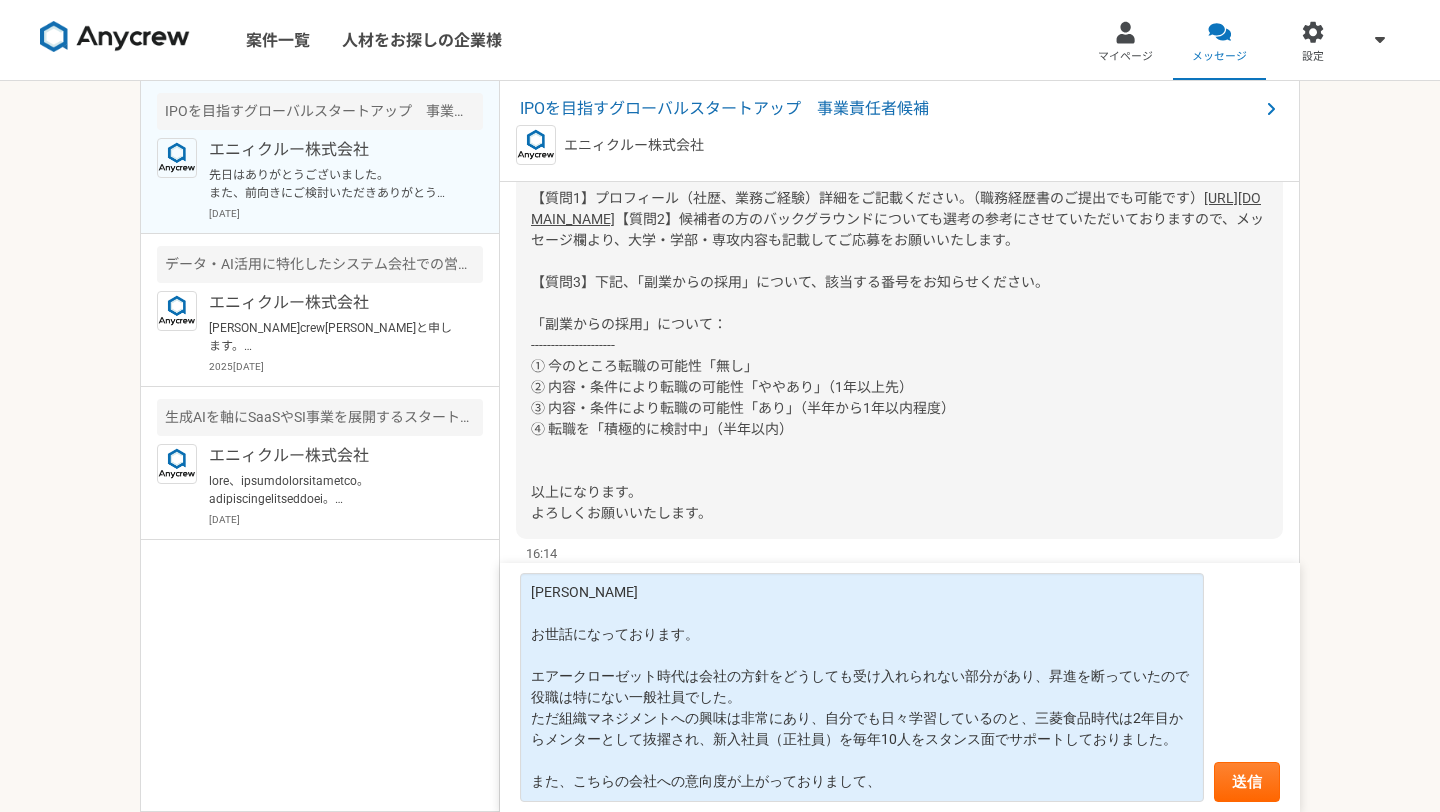 click on "【質問2】候補者の方のバックグラウンドについても選考の参考にさせていただいておりますので、メッセージ欄より、大学・学部・専攻内容も記載してご応募をお願いいたします。
【質問3】下記、「副業からの採用」について、該当する番号をお知らせください。
「副業からの採用」について：
---------------------
① 今のところ転職の可能性「無し」
② 内容・条件により転職の可能性「ややあり」（1年以上先）
③ 内容・条件により転職の可能性「あり」（半年から1年以内程度）
④ 転職を「積極的に検討中」（半年以内）
以上になります。
よろしくお願いいたします。" at bounding box center (897, 366) 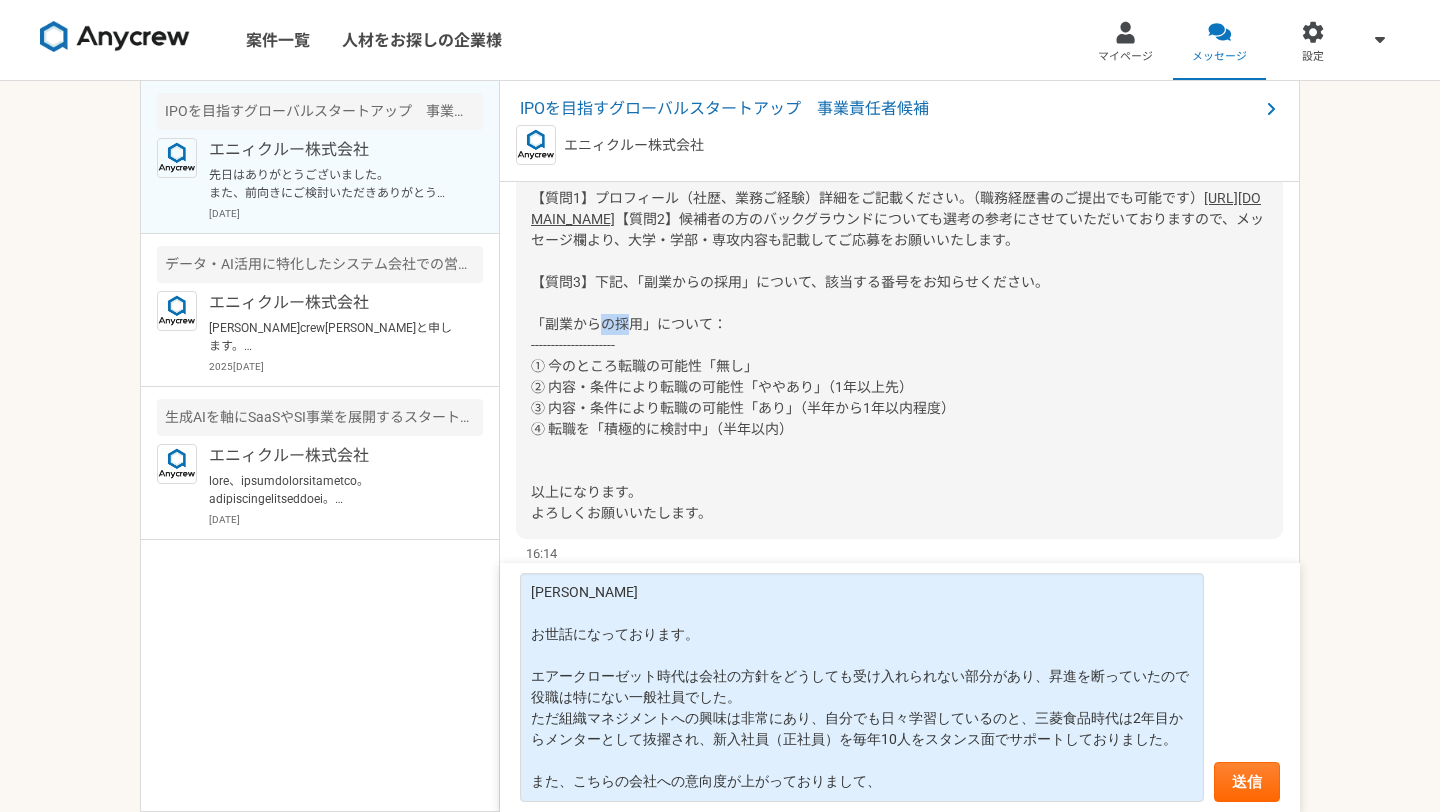 click on "【質問2】候補者の方のバックグラウンドについても選考の参考にさせていただいておりますので、メッセージ欄より、大学・学部・専攻内容も記載してご応募をお願いいたします。
【質問3】下記、「副業からの採用」について、該当する番号をお知らせください。
「副業からの採用」について：
---------------------
① 今のところ転職の可能性「無し」
② 内容・条件により転職の可能性「ややあり」（1年以上先）
③ 内容・条件により転職の可能性「あり」（半年から1年以内程度）
④ 転職を「積極的に検討中」（半年以内）
以上になります。
よろしくお願いいたします。" at bounding box center (897, 366) 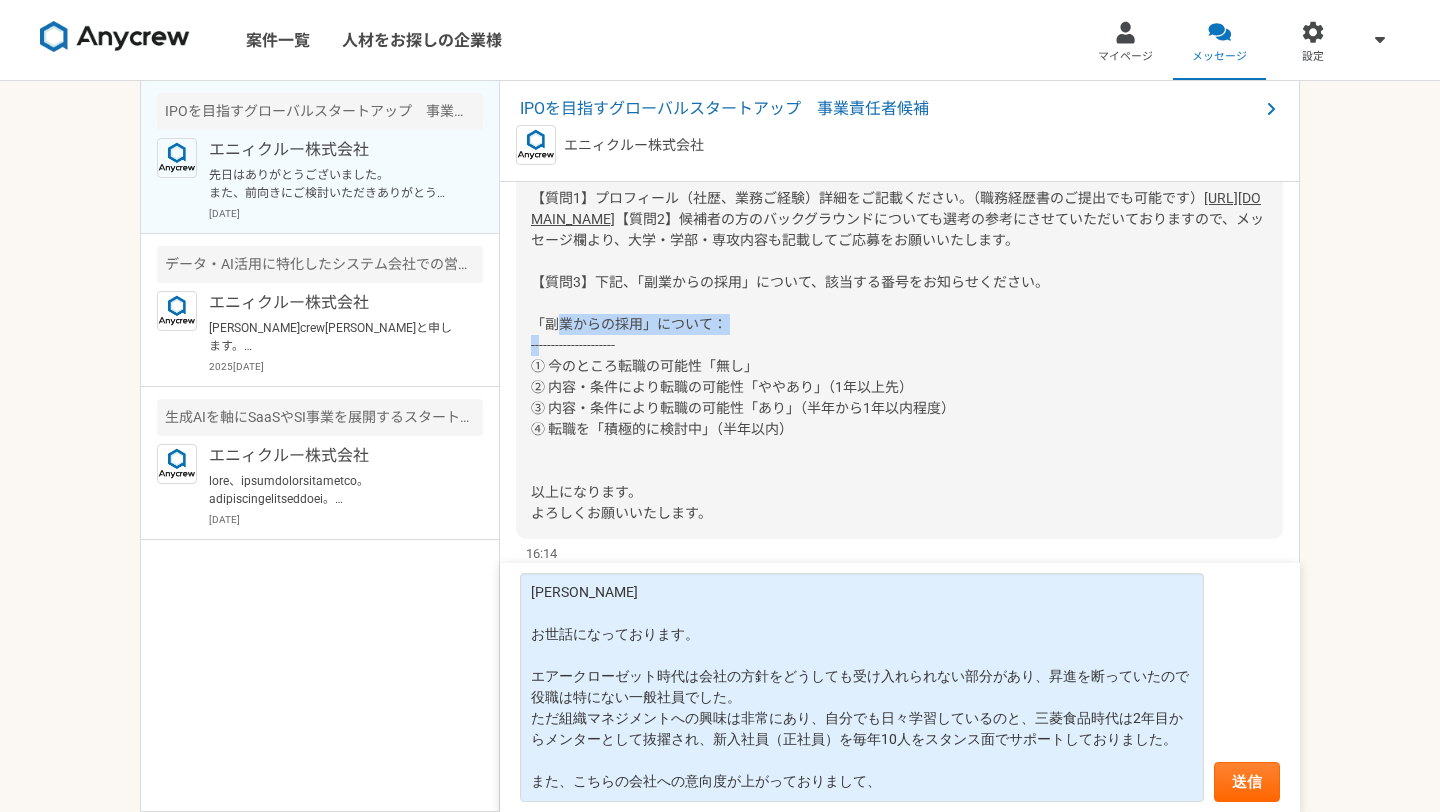 click on "【質問2】候補者の方のバックグラウンドについても選考の参考にさせていただいておりますので、メッセージ欄より、大学・学部・専攻内容も記載してご応募をお願いいたします。
【質問3】下記、「副業からの採用」について、該当する番号をお知らせください。
「副業からの採用」について：
---------------------
① 今のところ転職の可能性「無し」
② 内容・条件により転職の可能性「ややあり」（1年以上先）
③ 内容・条件により転職の可能性「あり」（半年から1年以内程度）
④ 転職を「積極的に検討中」（半年以内）
以上になります。
よろしくお願いいたします。" at bounding box center (897, 366) 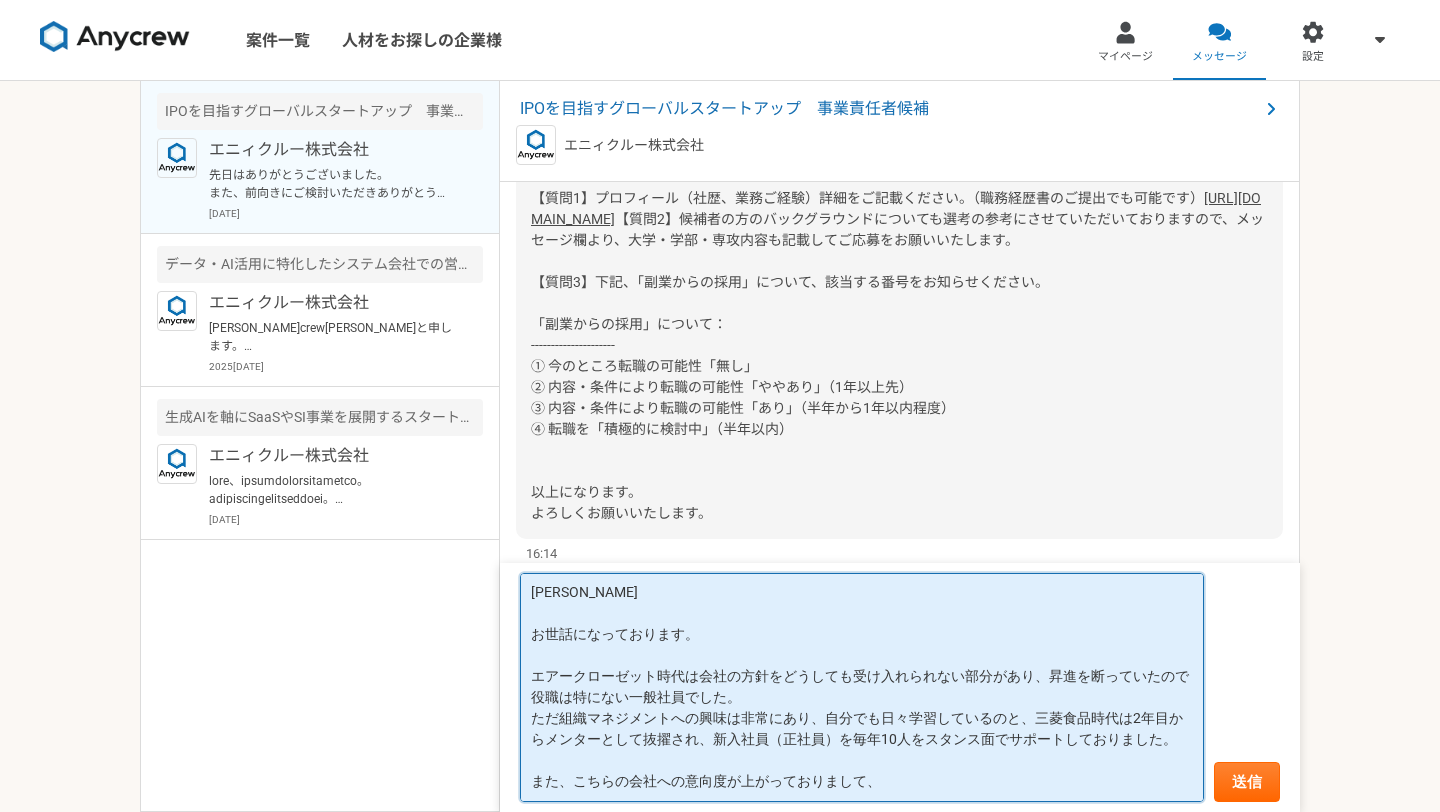click on "[PERSON_NAME]
お世話になっております。
エアークローゼット時代は会社の方針をどうしても受け入れられない部分があり、昇進を断っていたので役職は特にない一般社員でした。
ただ組織マネジメントへの興味は非常にあり、自分でも日々学習しているのと、三菱食品時代は2年目からメンターとして抜擢され、新入社員（正社員）を毎年10人をスタンス面でサポートしておりました。
また、こちらの会社への意向度が上がっておりまして、" at bounding box center [862, 687] 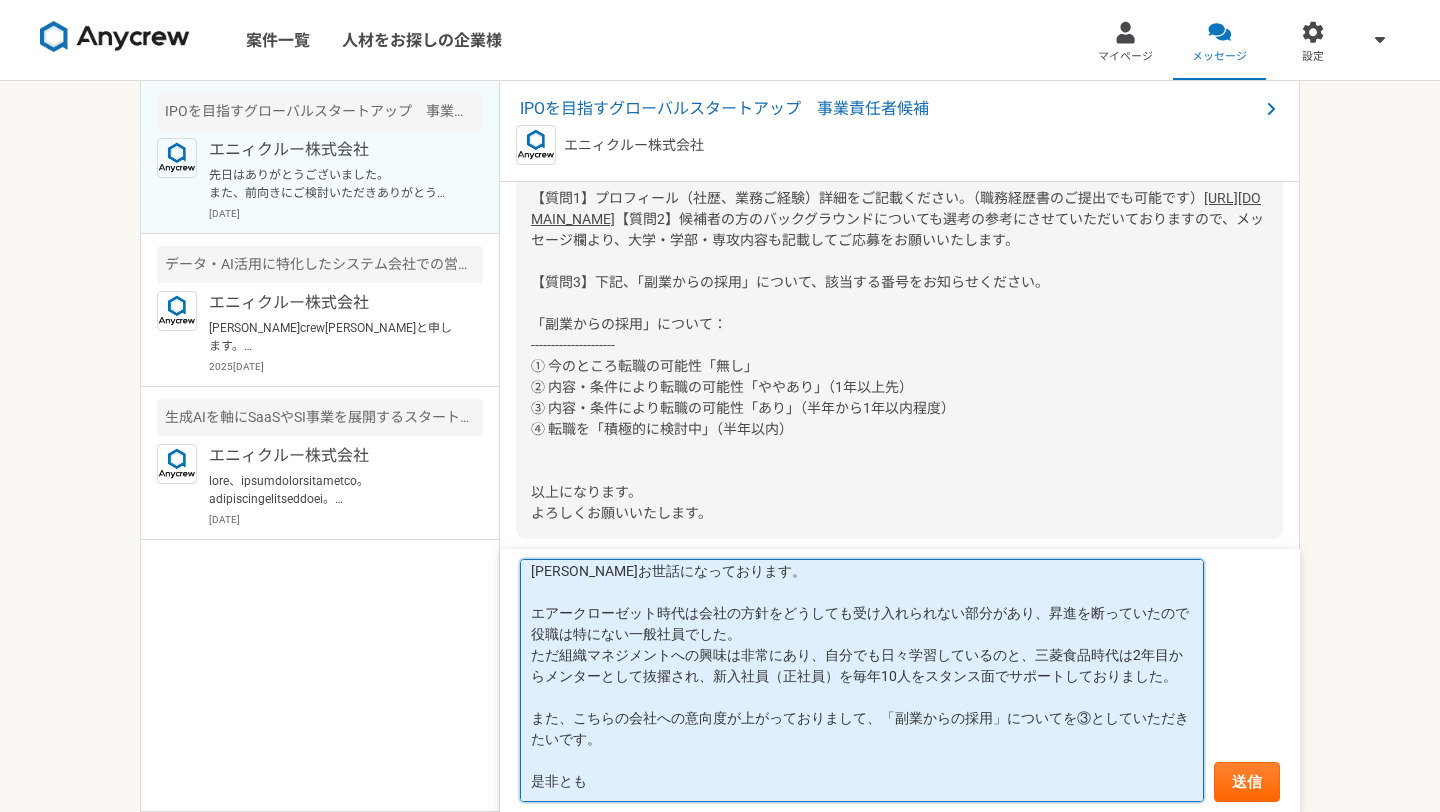 scroll, scrollTop: 50, scrollLeft: 0, axis: vertical 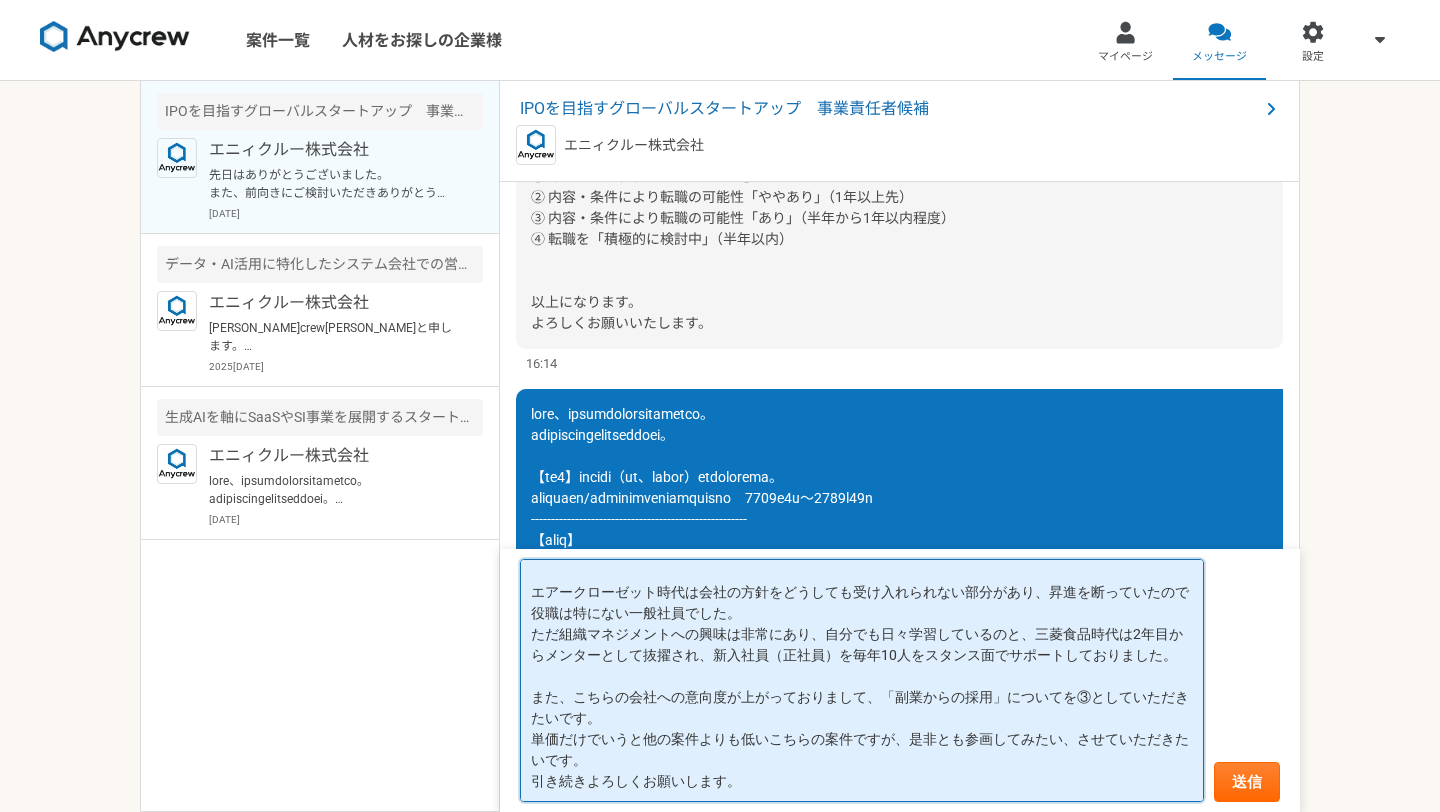 click on "[PERSON_NAME]世話になっております。
エアークローゼット時代は会社の方針をどうしても受け入れられない部分があり、昇進を断っていたので役職は特にない一般社員でした。
ただ組織マネジメントへの興味は非常にあり、自分でも日々学習しているのと、三菱食品時代は2年目からメンターとして抜擢され、新入社員（正社員）を毎年10人をスタンス面でサポートしておりました。
また、こちらの会社への意向度が上がっておりまして、「副業からの採用」についてを③としていただきたいです。
単価だけでいうと他の案件よりも低いこちらの案件ですが、是非とも参画してみたい、させていただきたいです。
引き続きよろしくお願いします。" at bounding box center (862, 681) 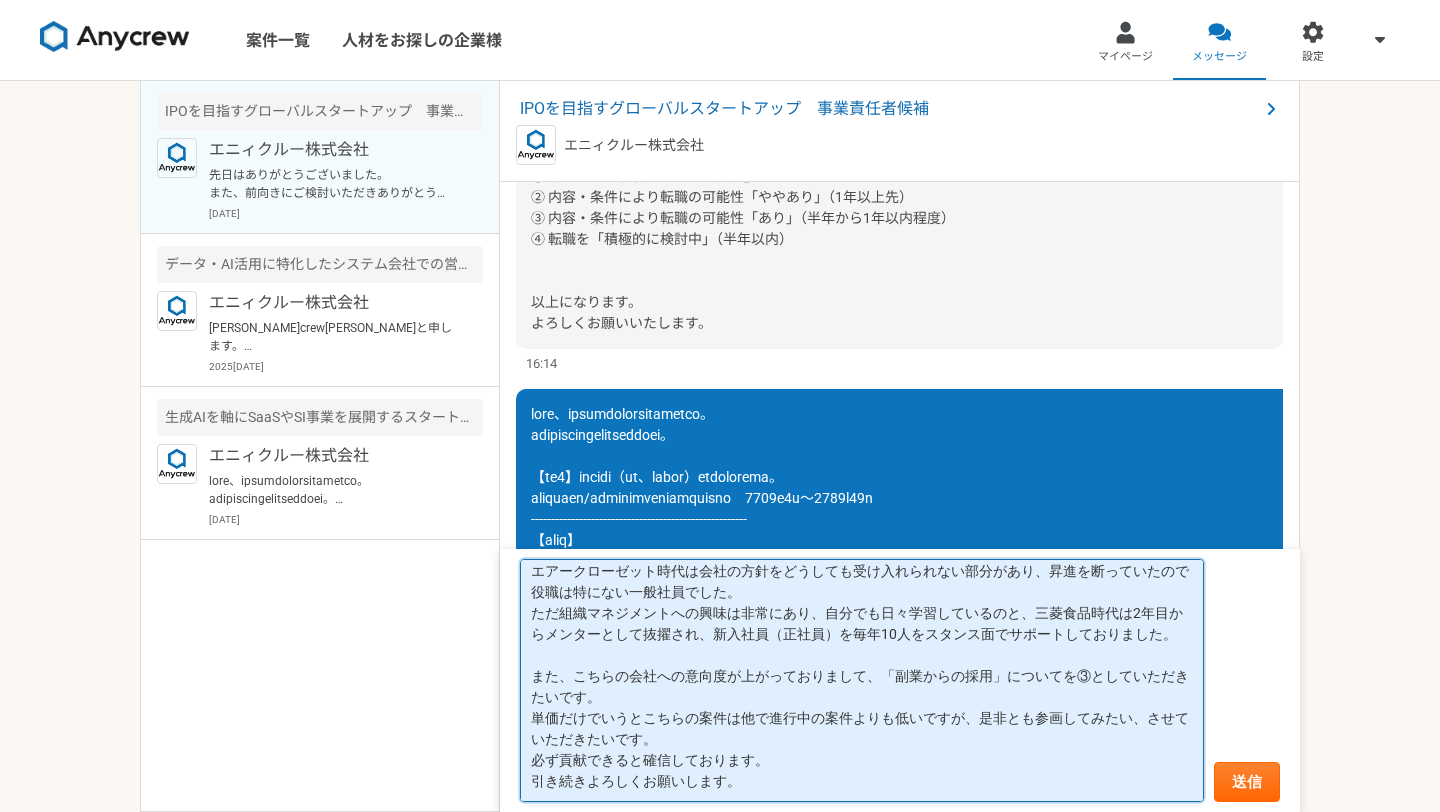 scroll, scrollTop: 92, scrollLeft: 0, axis: vertical 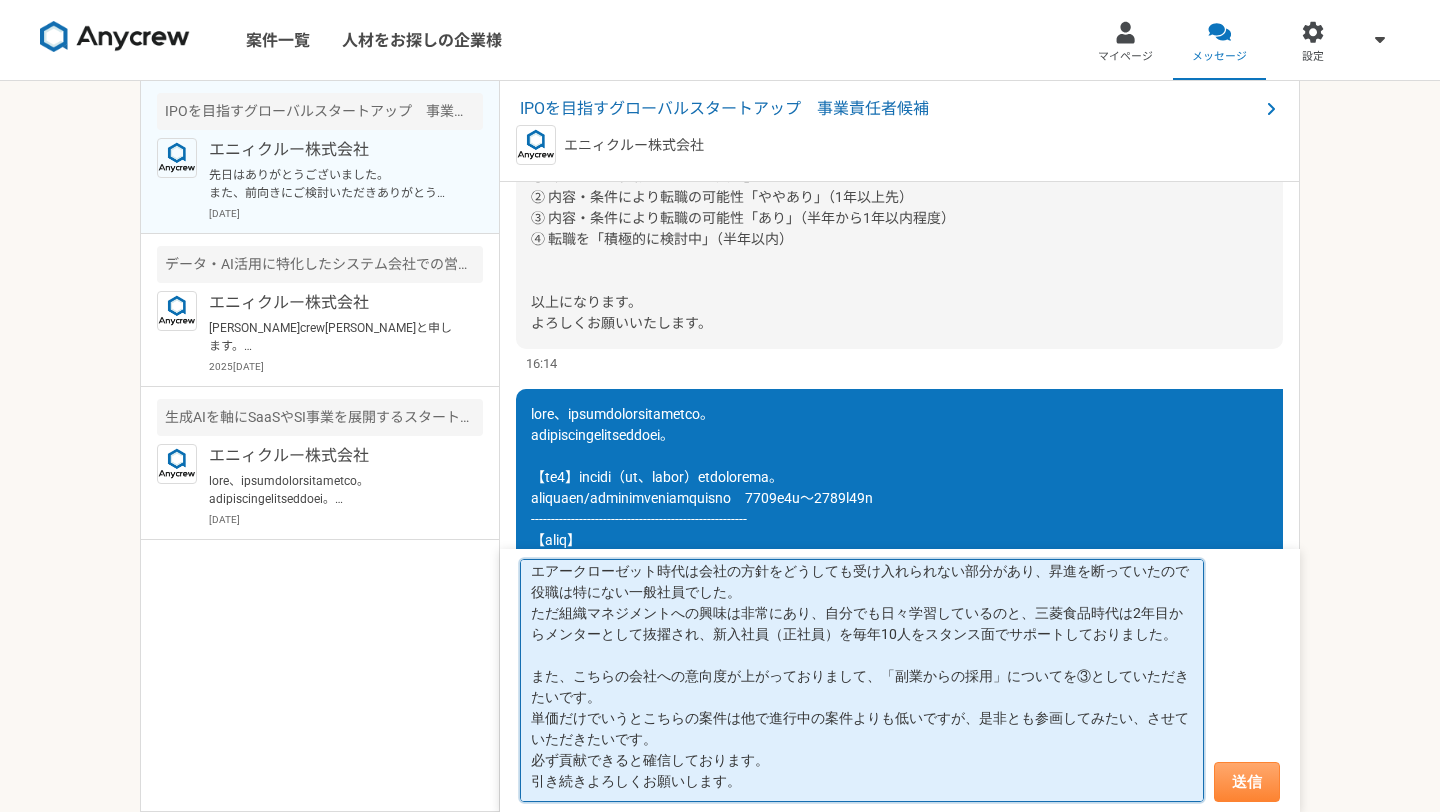 type on "[PERSON_NAME]世話になっております。
エアークローゼット時代は会社の方針をどうしても受け入れられない部分があり、昇進を断っていたので役職は特にない一般社員でした。
ただ組織マネジメントへの興味は非常にあり、自分でも日々学習しているのと、三菱食品時代は2年目からメンターとして抜擢され、新入社員（正社員）を毎年10人をスタンス面でサポートしておりました。
また、こちらの会社への意向度が上がっておりまして、「副業からの採用」についてを③としていただきたいです。
単価だけでいうとこちらの案件は他で進行中の案件よりも低いですが、是非とも参画してみたい、させていただきたいです。
必ず貢献できると確信しております。
引き続きよろしくお願いします。" 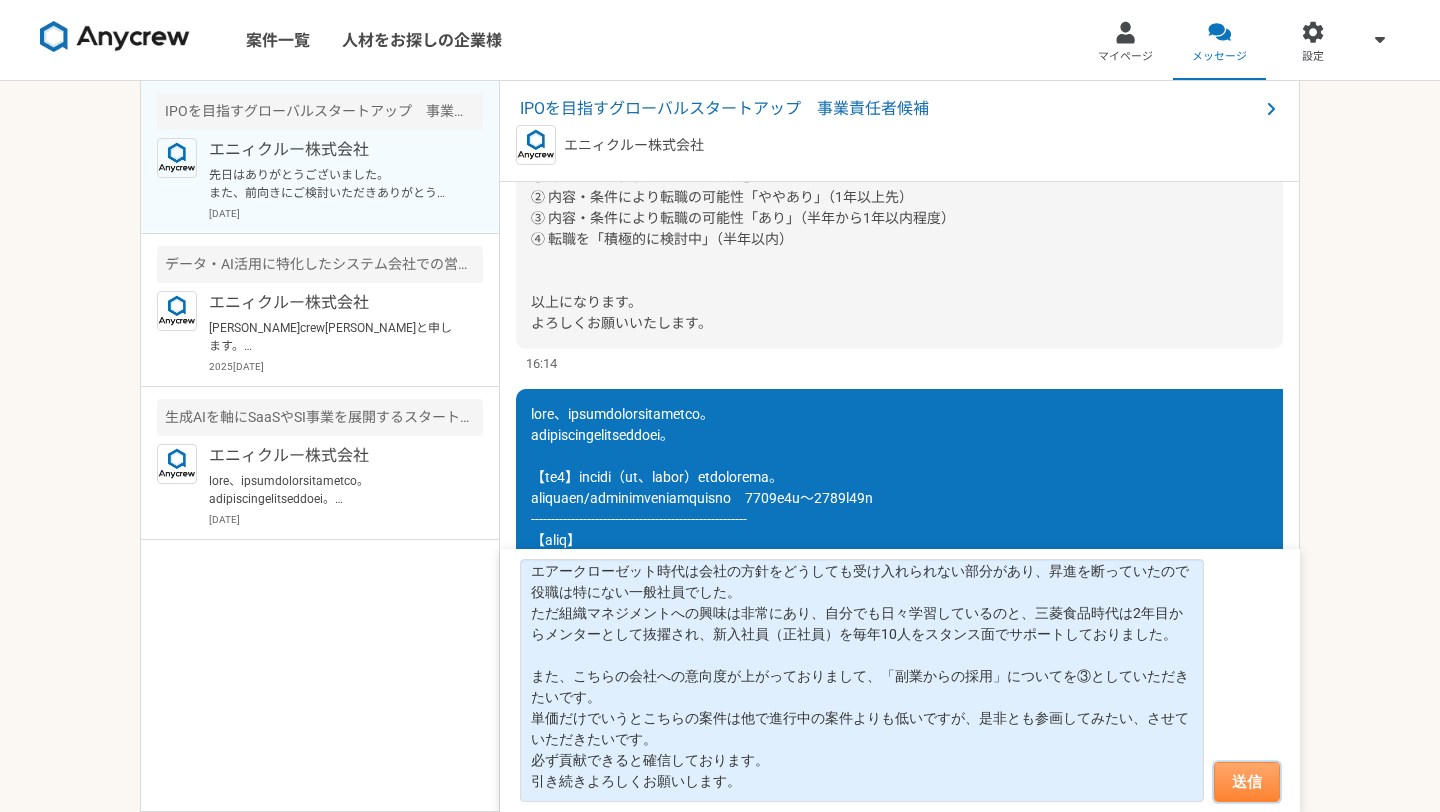 click on "送信" at bounding box center (1247, 782) 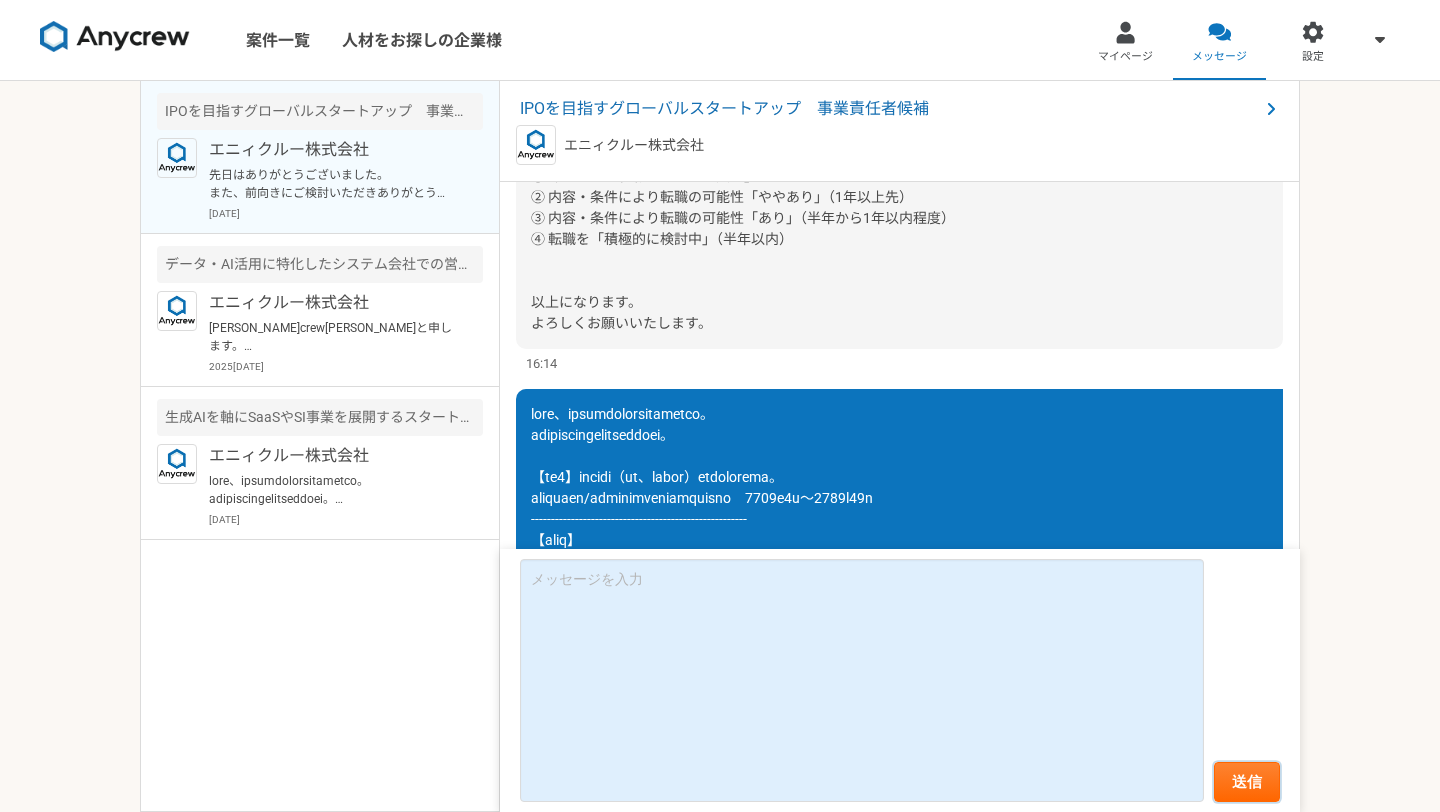scroll, scrollTop: 0, scrollLeft: 0, axis: both 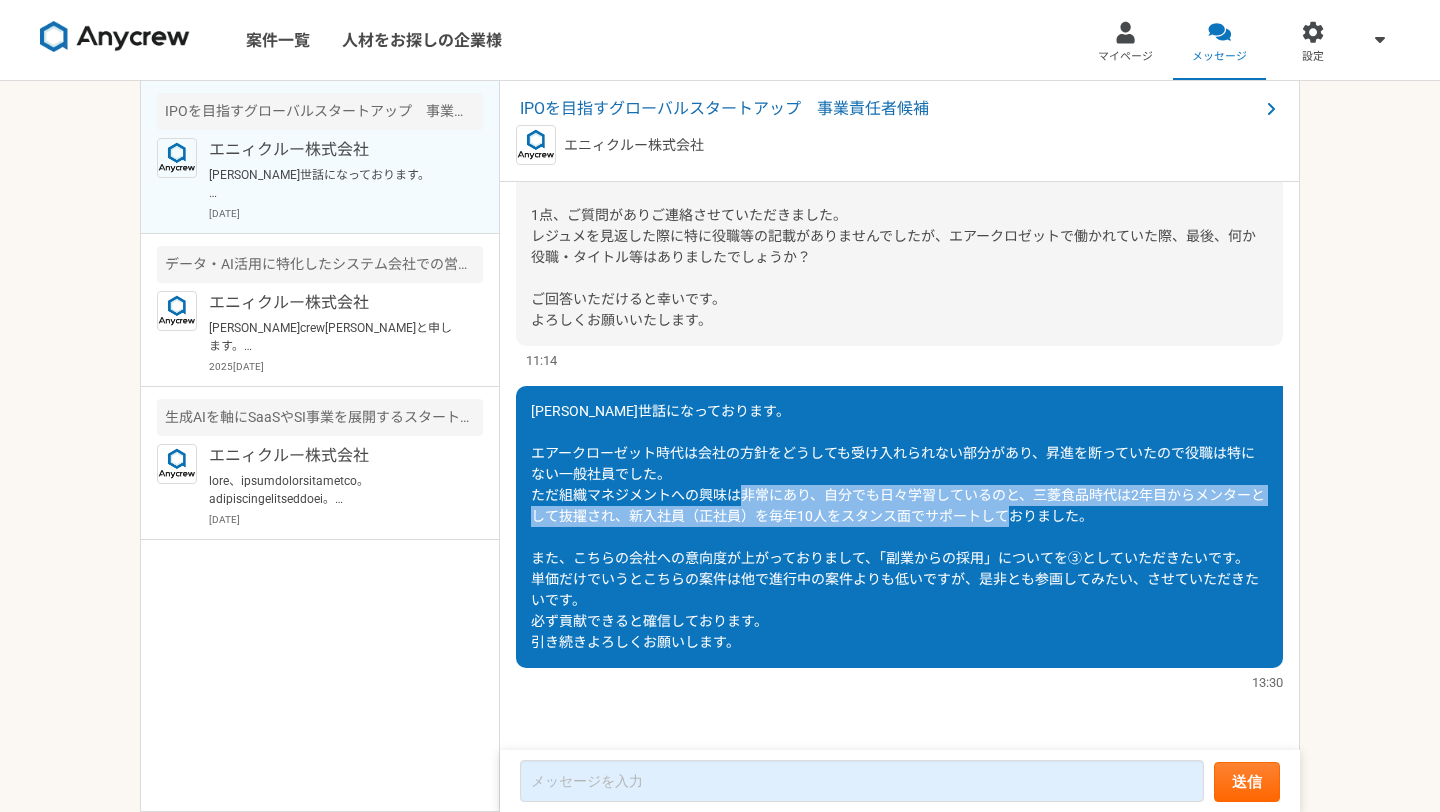 drag, startPoint x: 824, startPoint y: 496, endPoint x: 1109, endPoint y: 518, distance: 285.84787 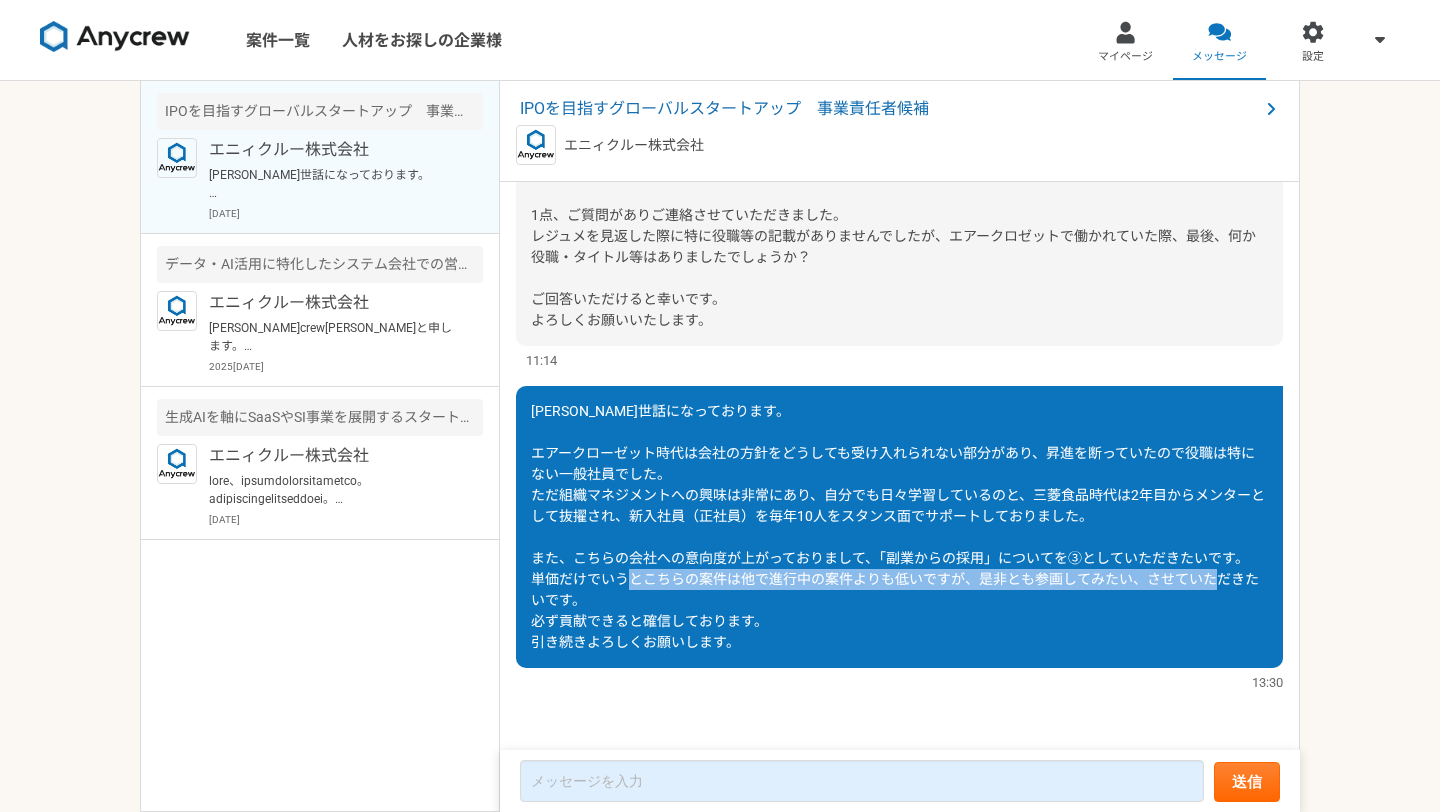 drag, startPoint x: 709, startPoint y: 580, endPoint x: 567, endPoint y: 600, distance: 143.40154 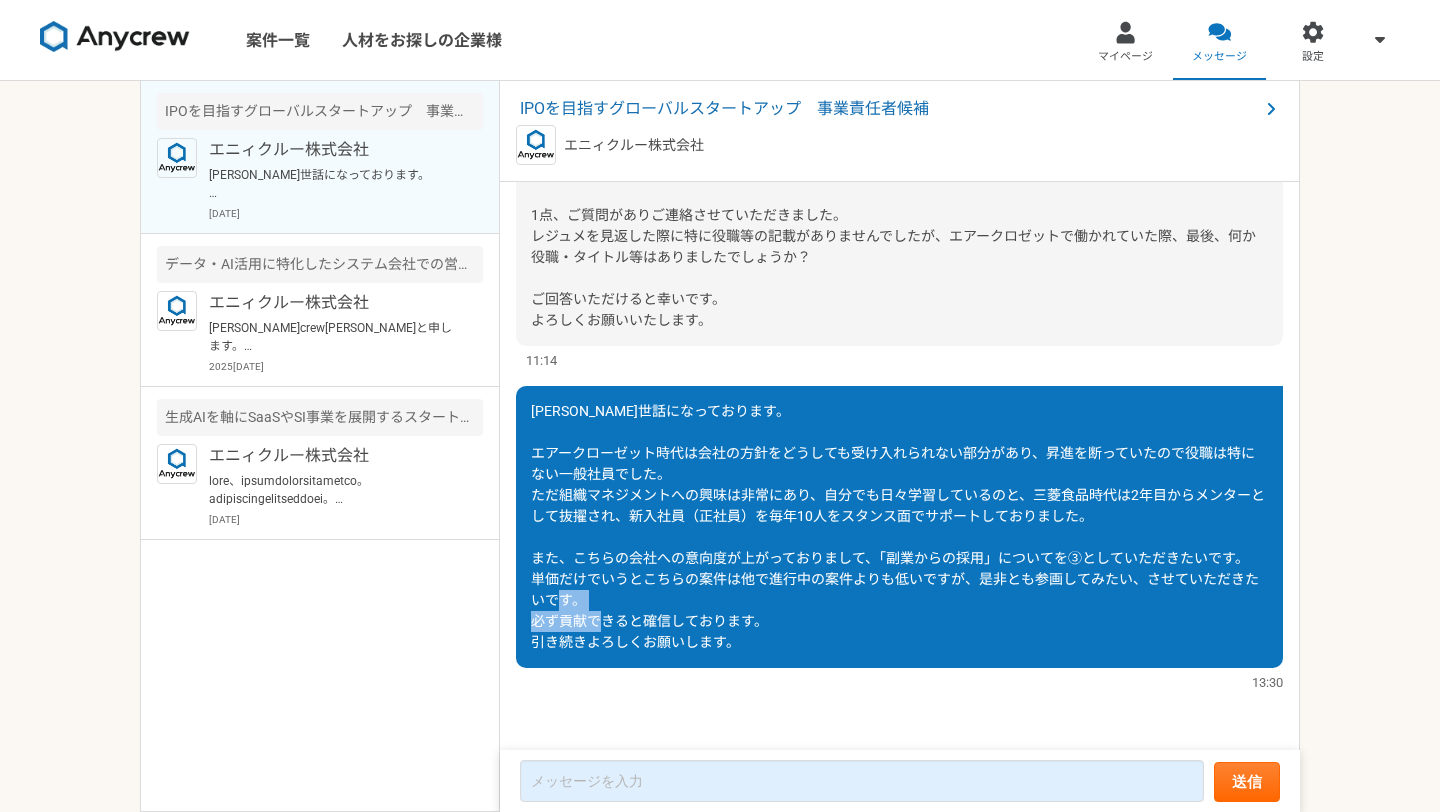 drag, startPoint x: 578, startPoint y: 616, endPoint x: 684, endPoint y: 619, distance: 106.04244 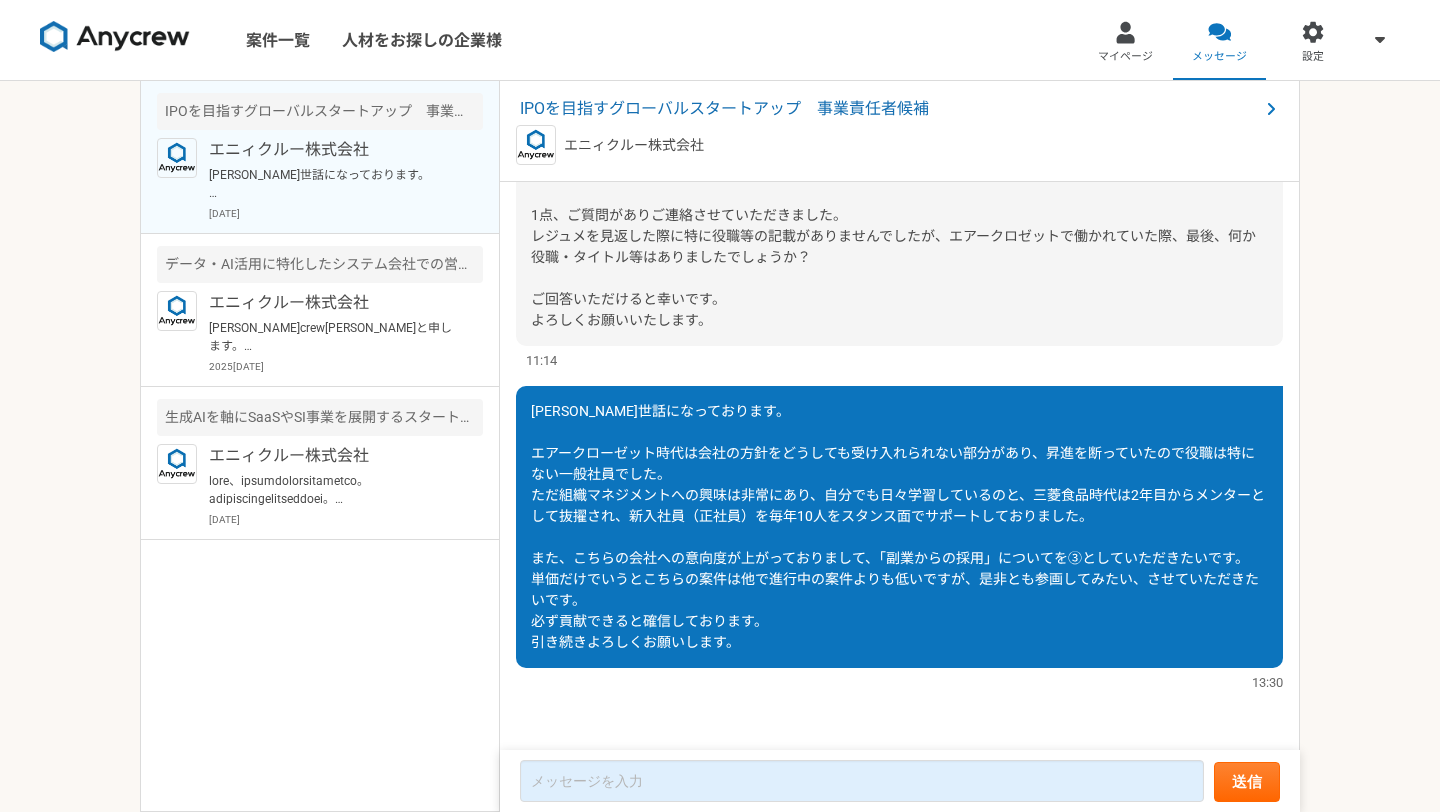 click on "[PERSON_NAME]世話になっております。
エアークローゼット時代は会社の方針をどうしても受け入れられない部分があり、昇進を断っていたので役職は特にない一般社員でした。
ただ組織マネジメントへの興味は非常にあり、自分でも日々学習しているのと、三菱食品時代は2年目からメンターとして抜擢され、新入社員（正社員）を毎年10人をスタンス面でサポートしておりました。
また、こちらの会社への意向度が上がっておりまして、「副業からの採用」についてを③としていただきたいです。
単価だけでいうとこちらの案件は他で進行中の案件よりも低いですが、是非とも参画してみたい、させていただきたいです。
必ず貢献できると確信しております。
引き続きよろしくお願いします。" at bounding box center (898, 526) 